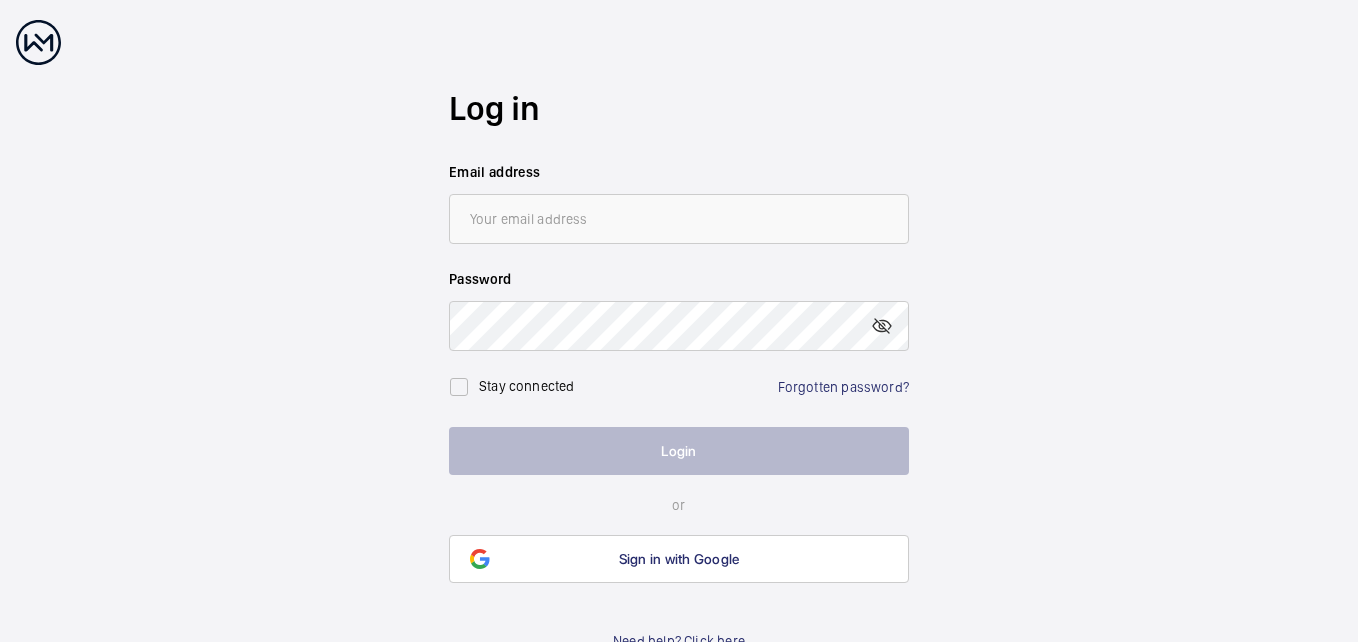 scroll, scrollTop: 0, scrollLeft: 0, axis: both 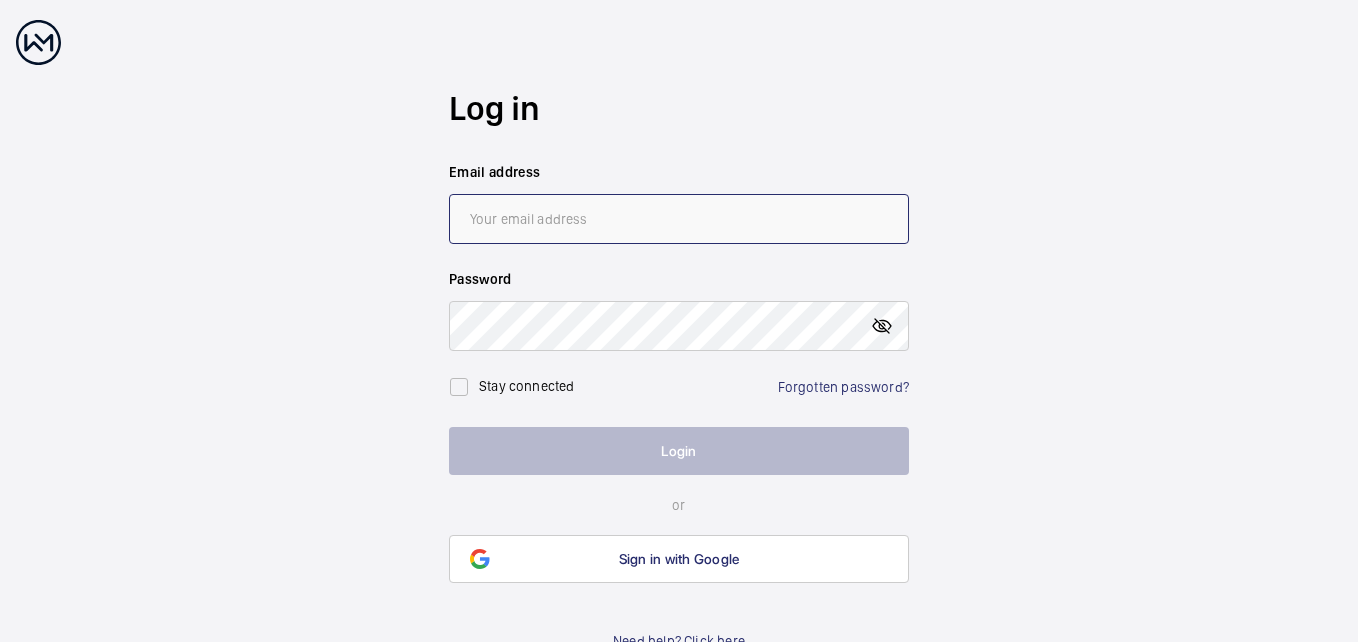 type on "[EMAIL]" 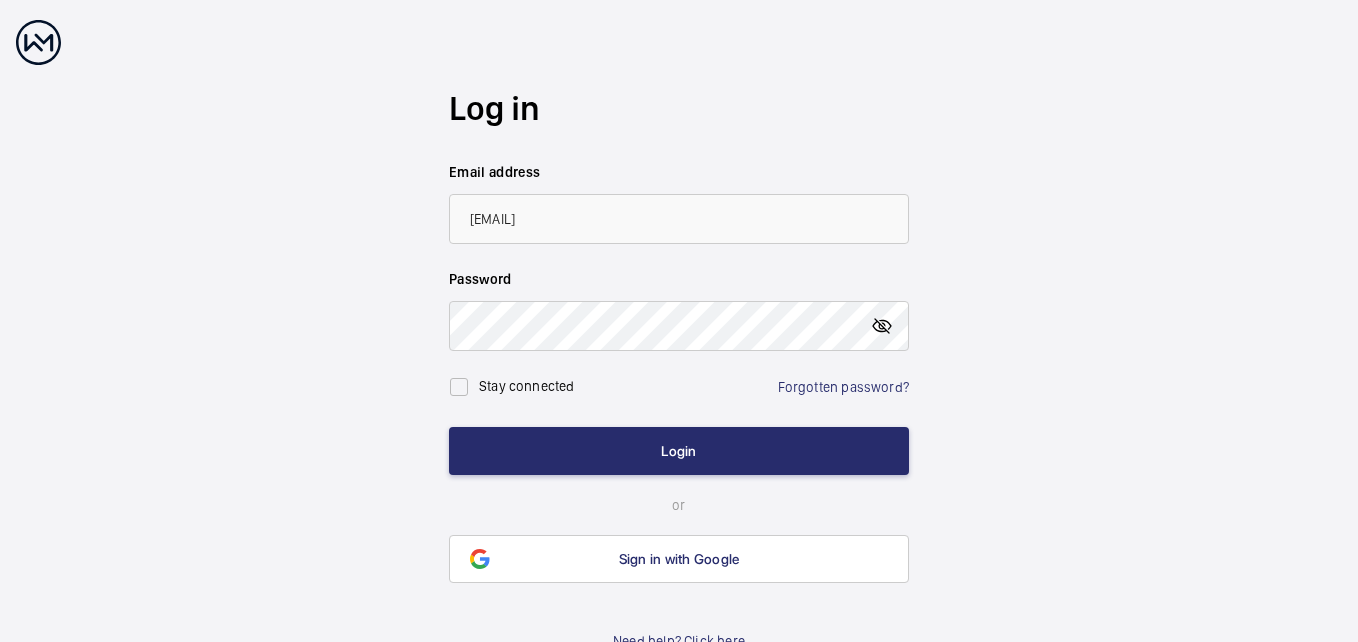 click 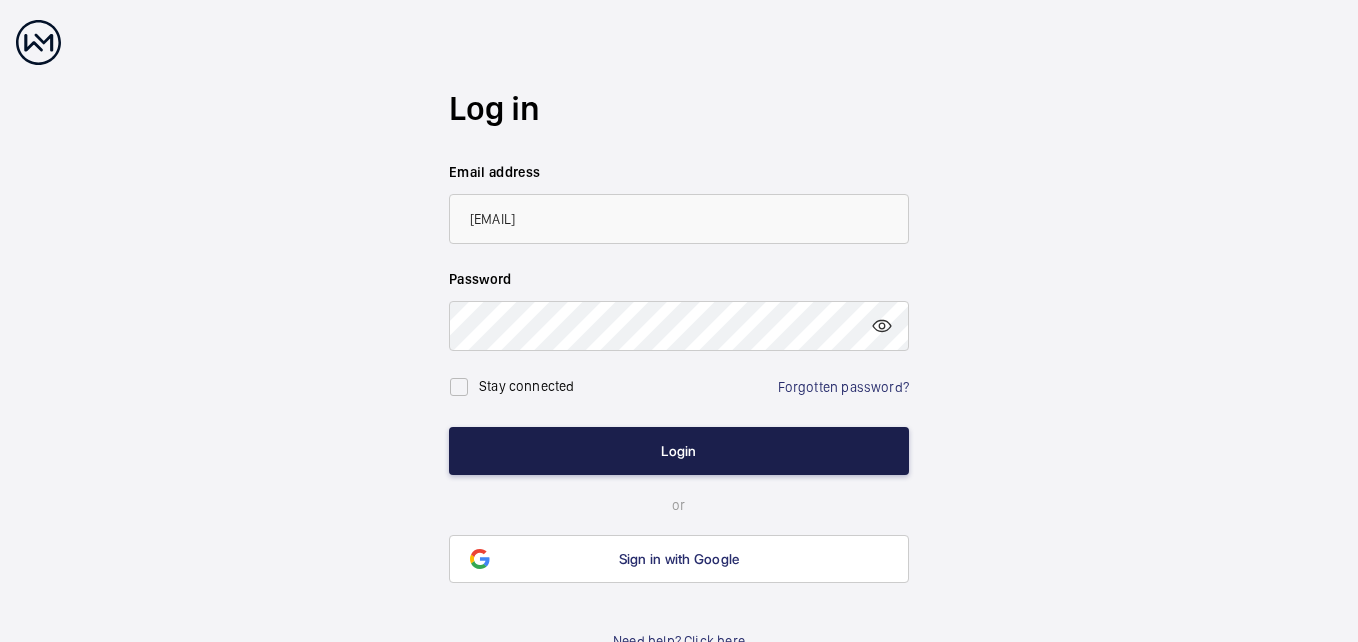 click on "Login" 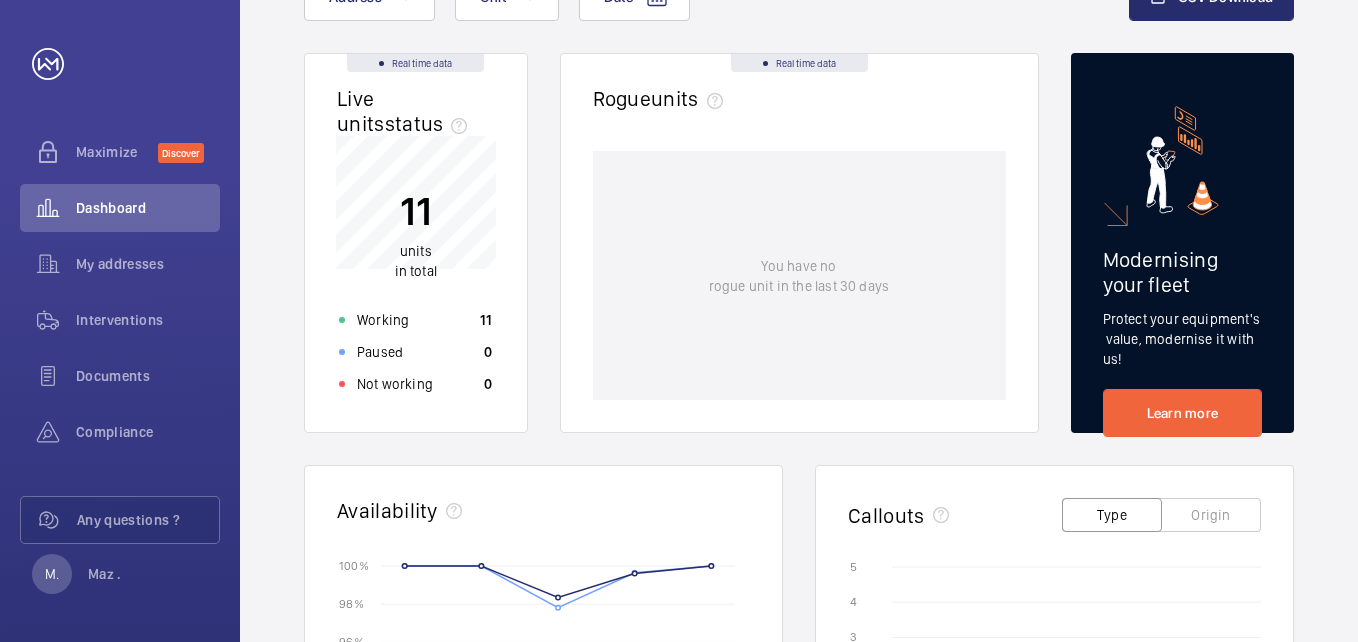 scroll, scrollTop: 0, scrollLeft: 0, axis: both 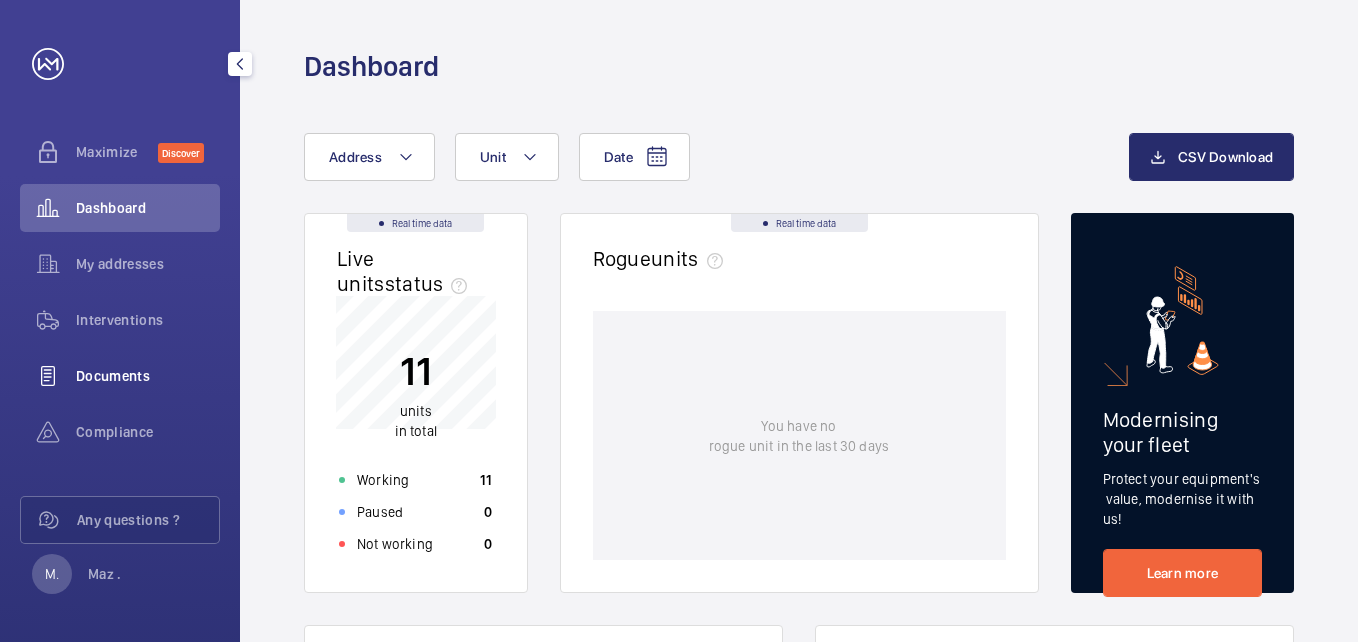 click on "Documents" 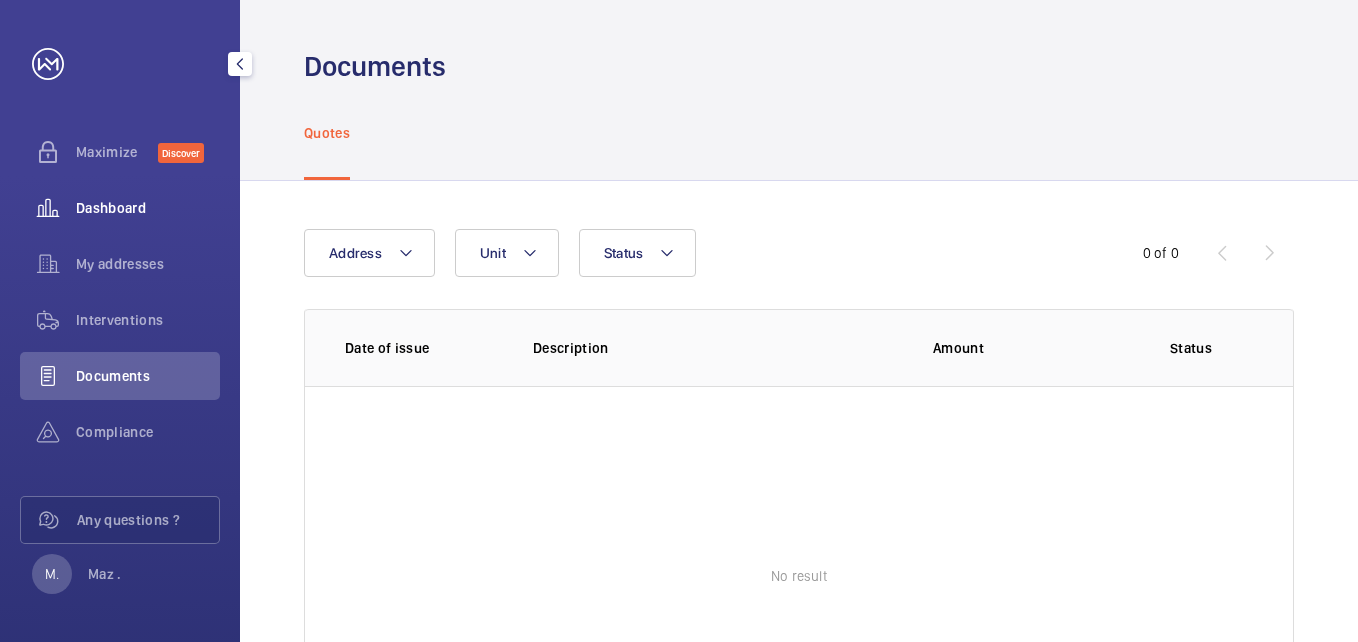 click on "Dashboard" 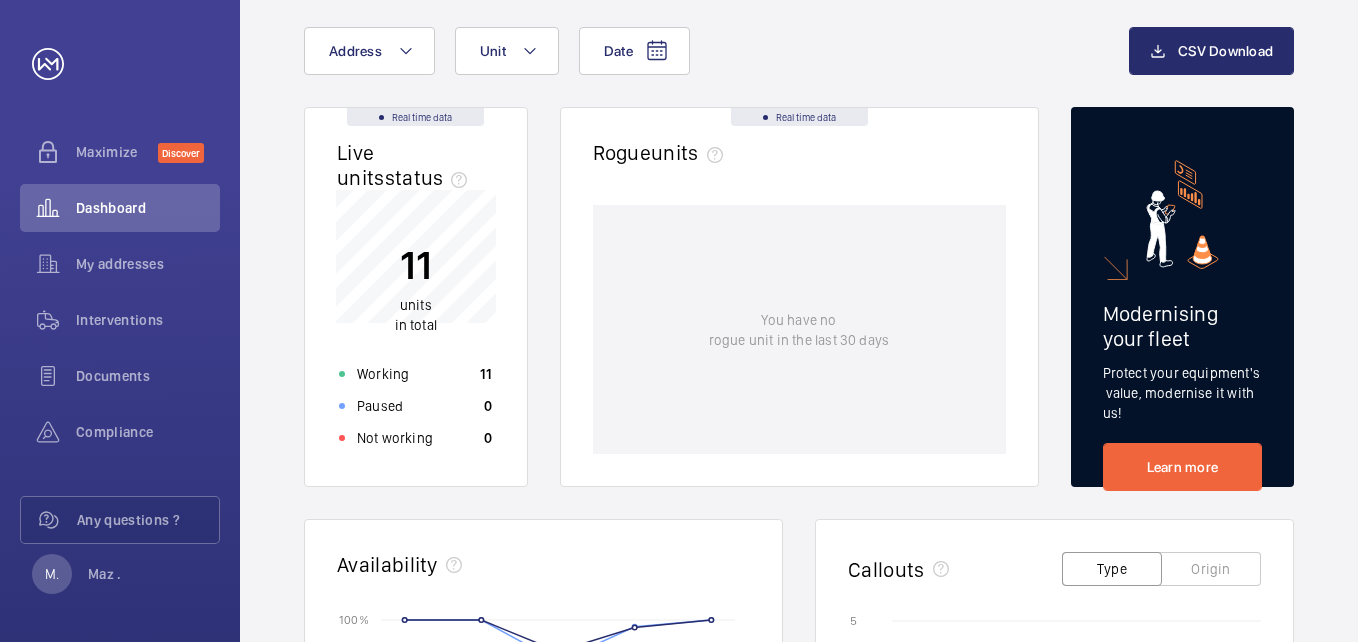 scroll, scrollTop: 0, scrollLeft: 0, axis: both 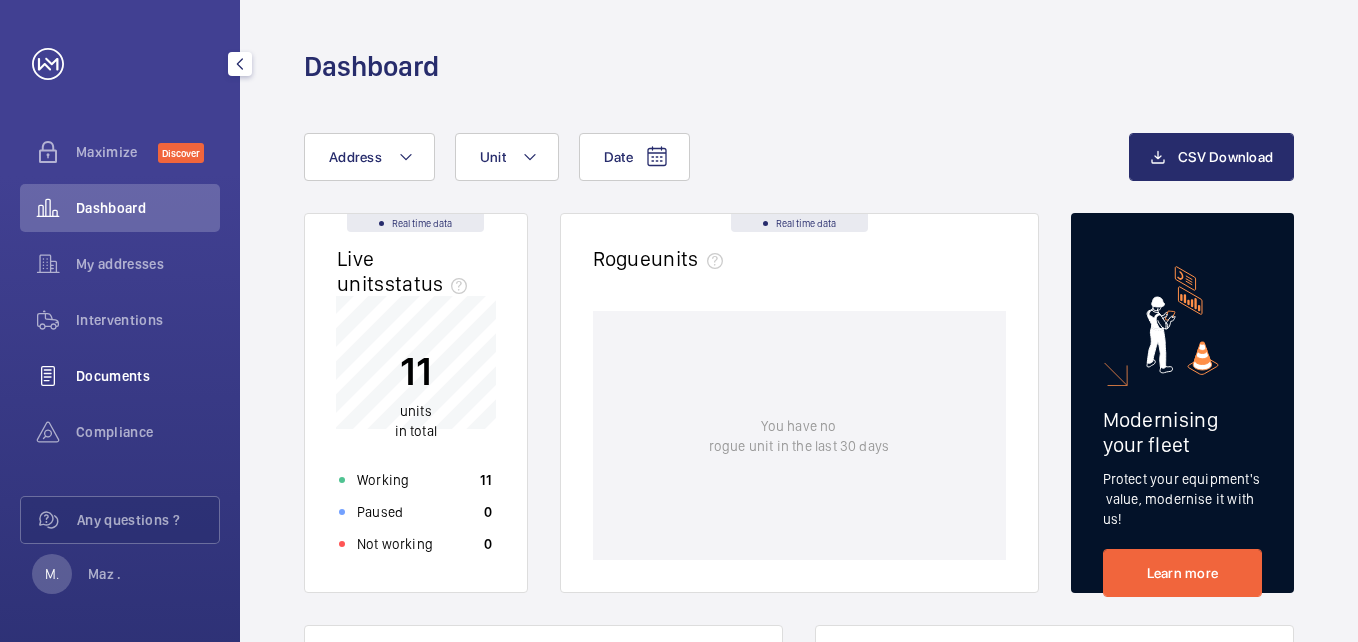 click on "Documents" 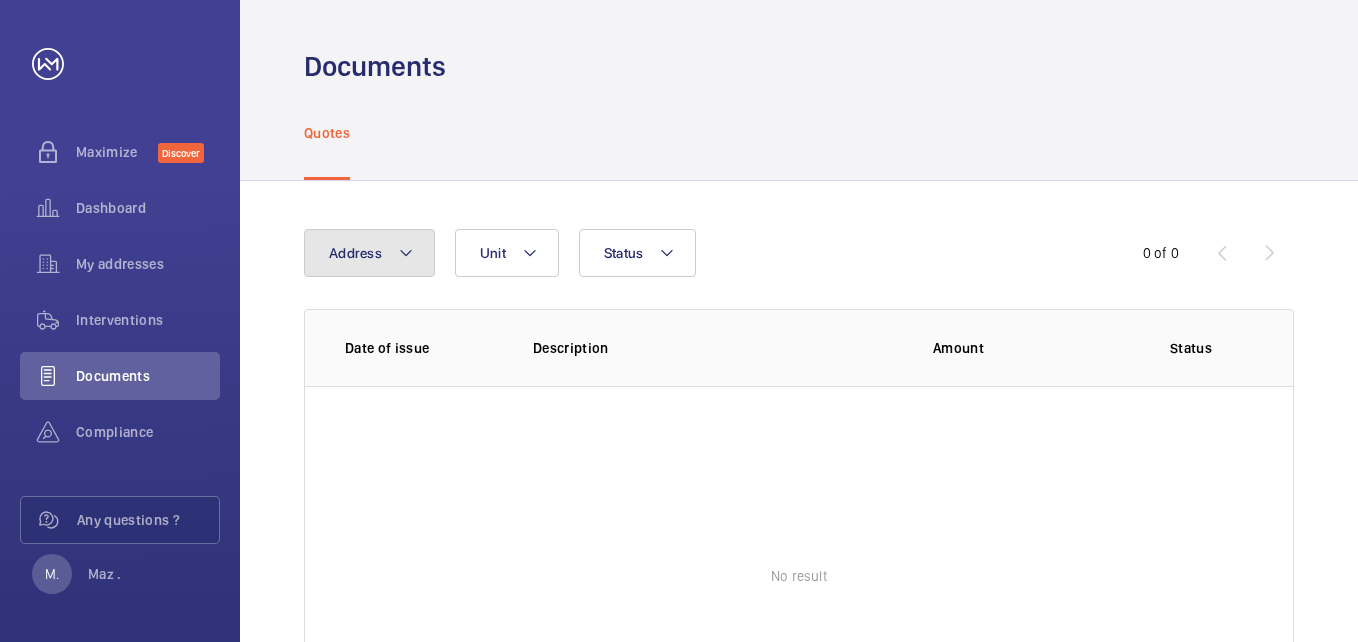click on "Address" 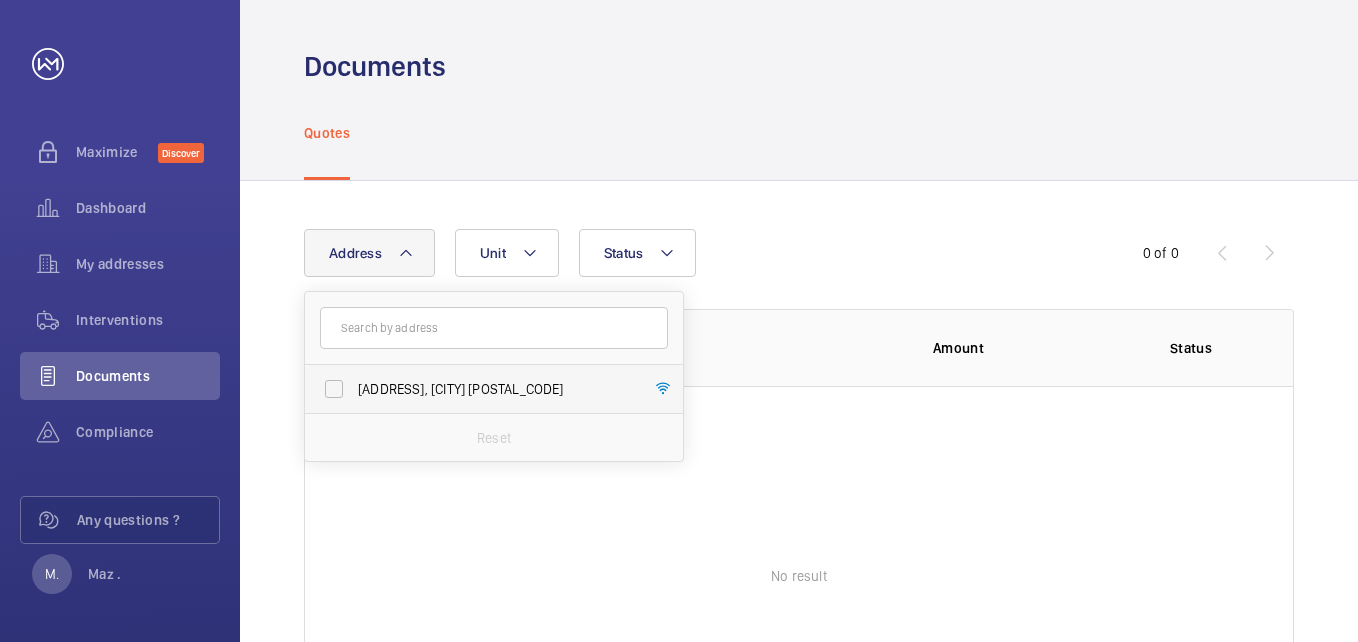 drag, startPoint x: 335, startPoint y: 388, endPoint x: 352, endPoint y: 379, distance: 19.235384 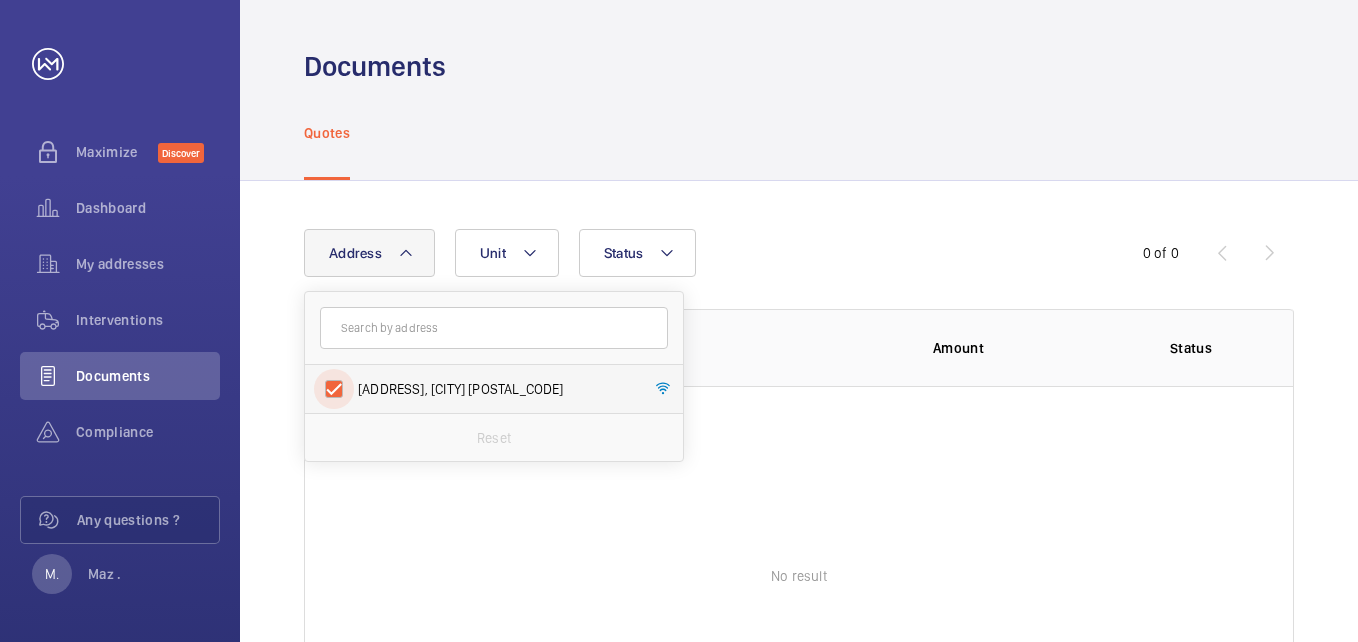 checkbox on "true" 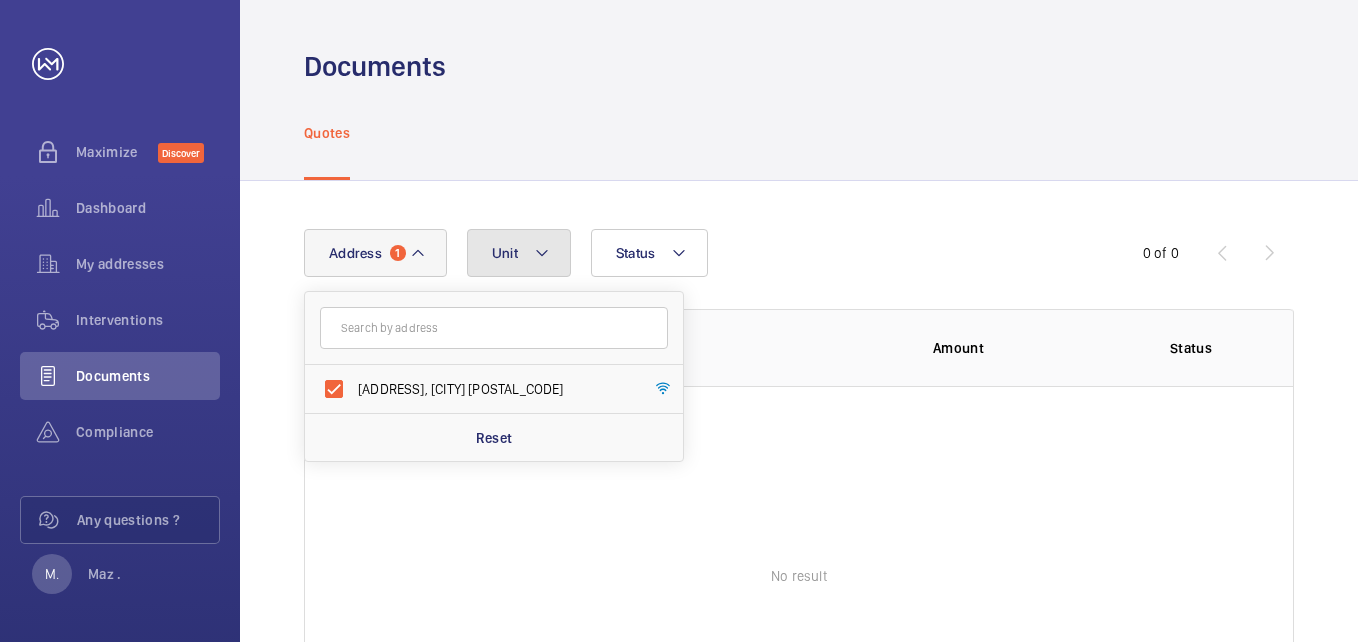 click on "Unit" 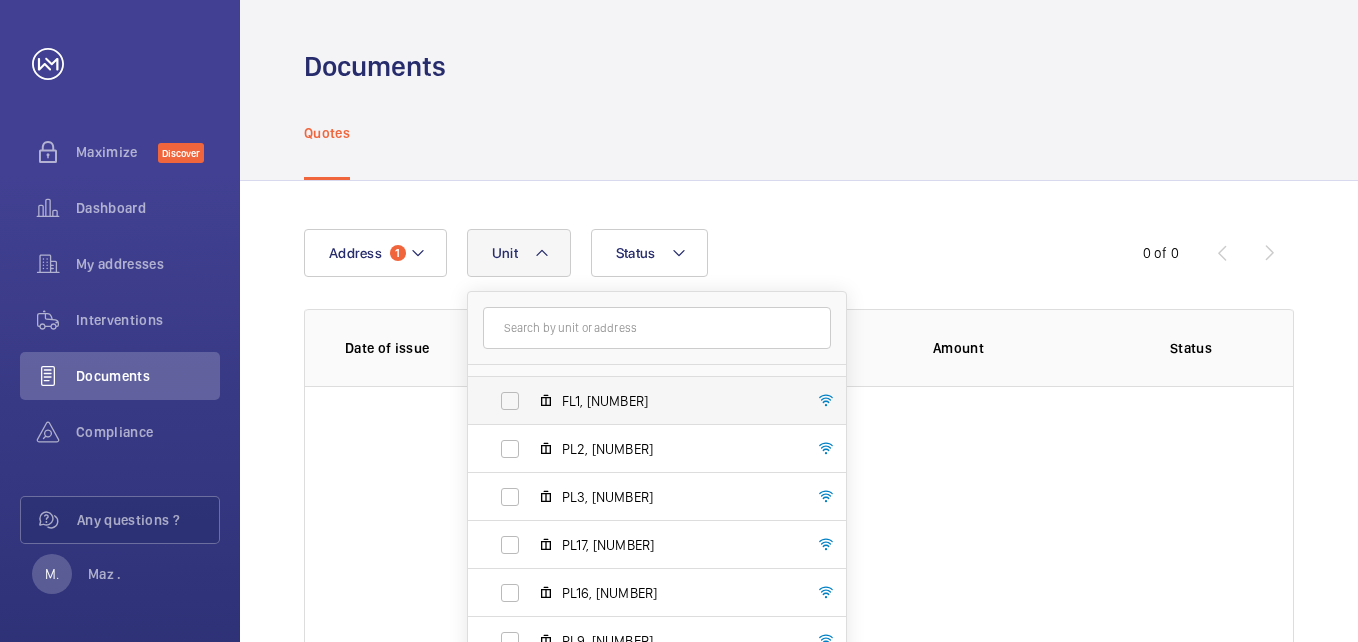 scroll, scrollTop: 0, scrollLeft: 0, axis: both 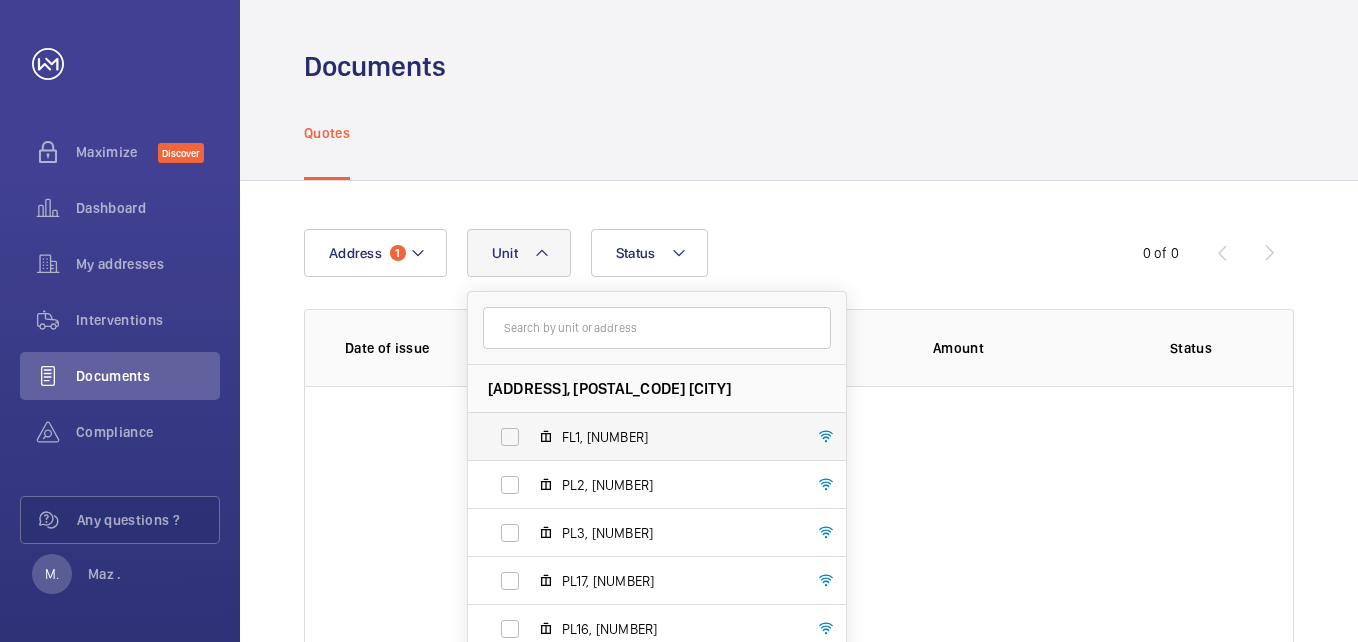 click on "FL1, [NUMBER]" at bounding box center [641, 437] 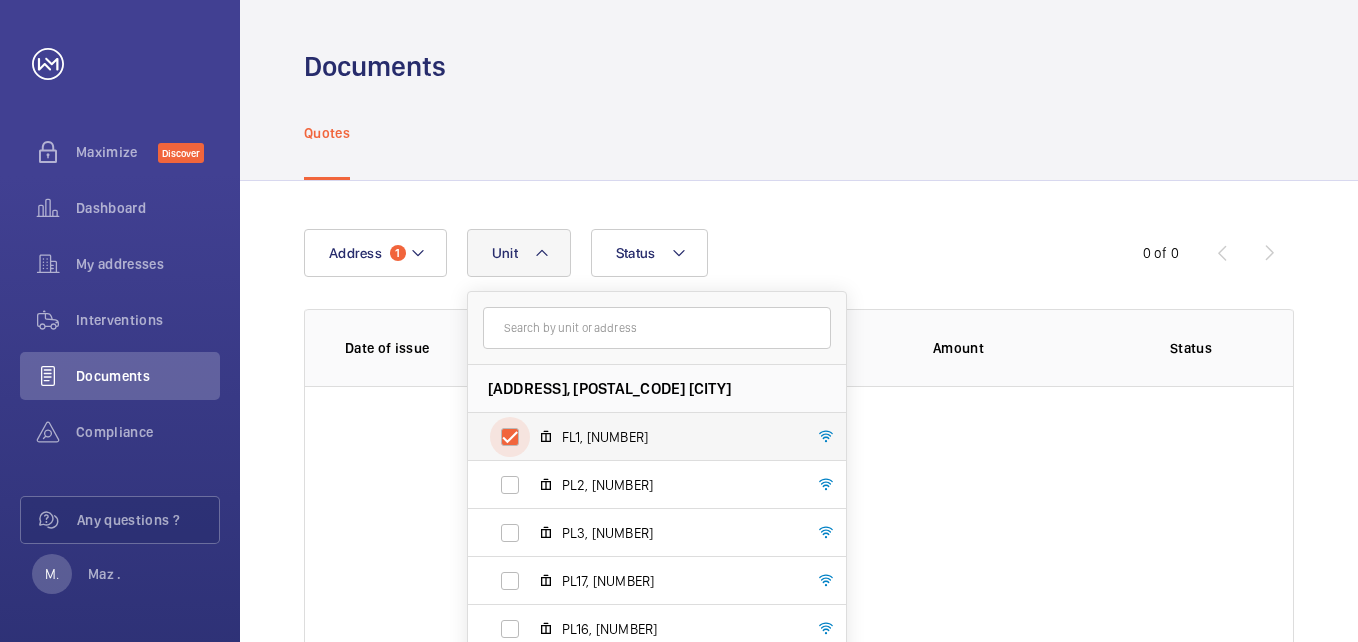 checkbox on "true" 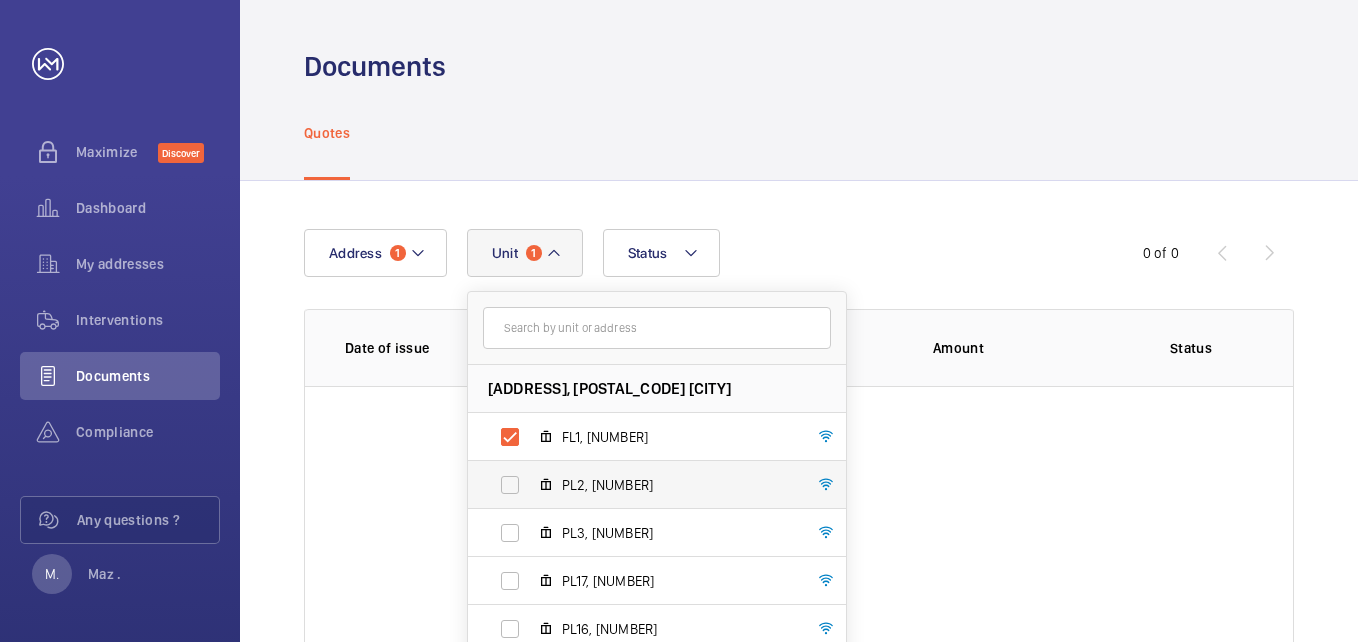 click on "PL2, [NUMBER]" at bounding box center [641, 485] 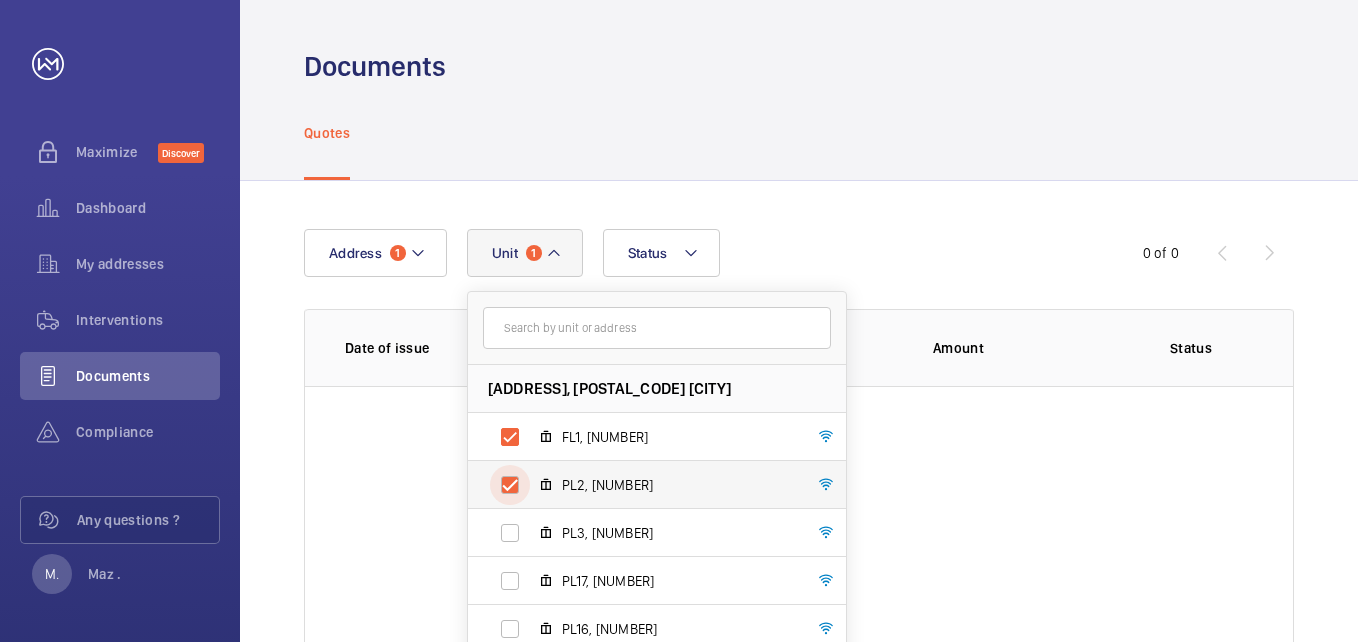 checkbox on "true" 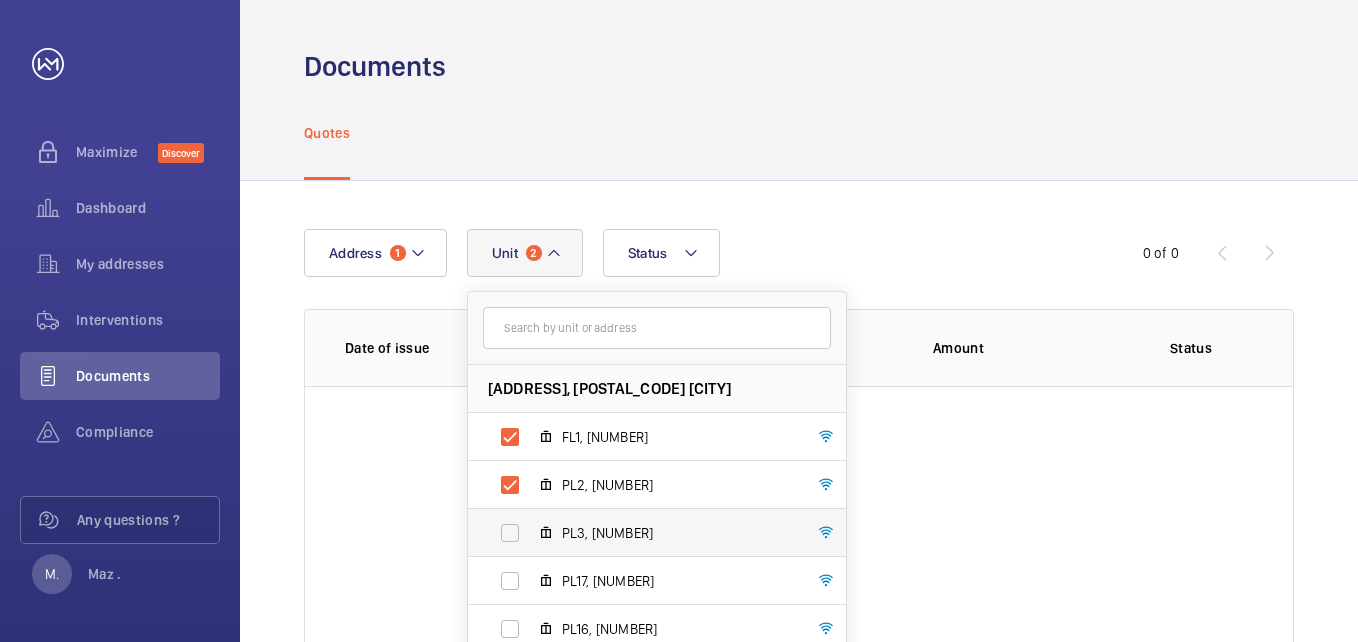 click on "PL3, [NUMBER]" at bounding box center (641, 533) 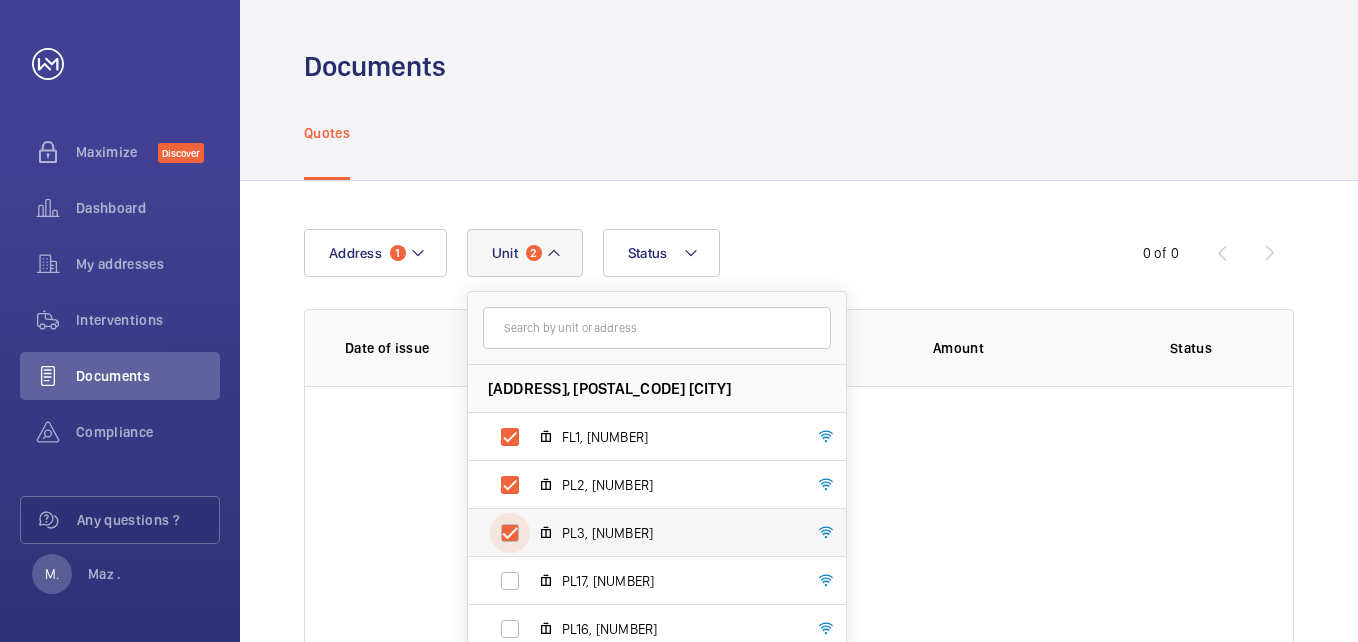 checkbox on "true" 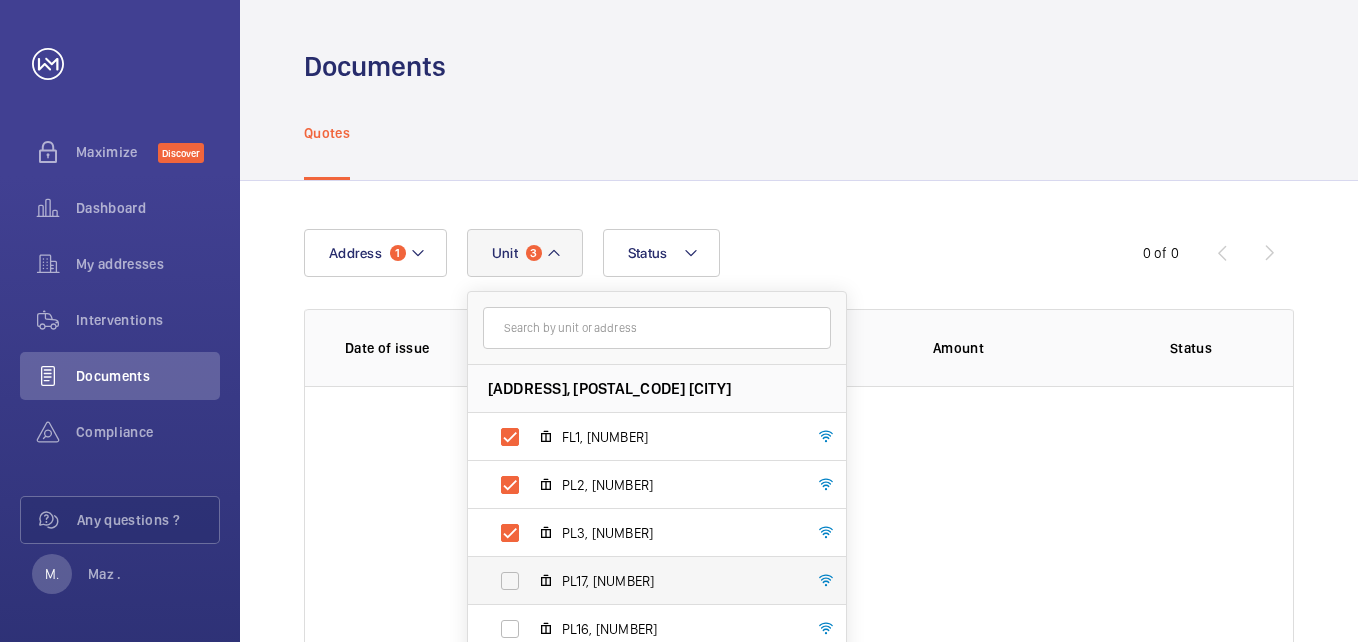 click on "PL17, [NUMBER]" at bounding box center [641, 581] 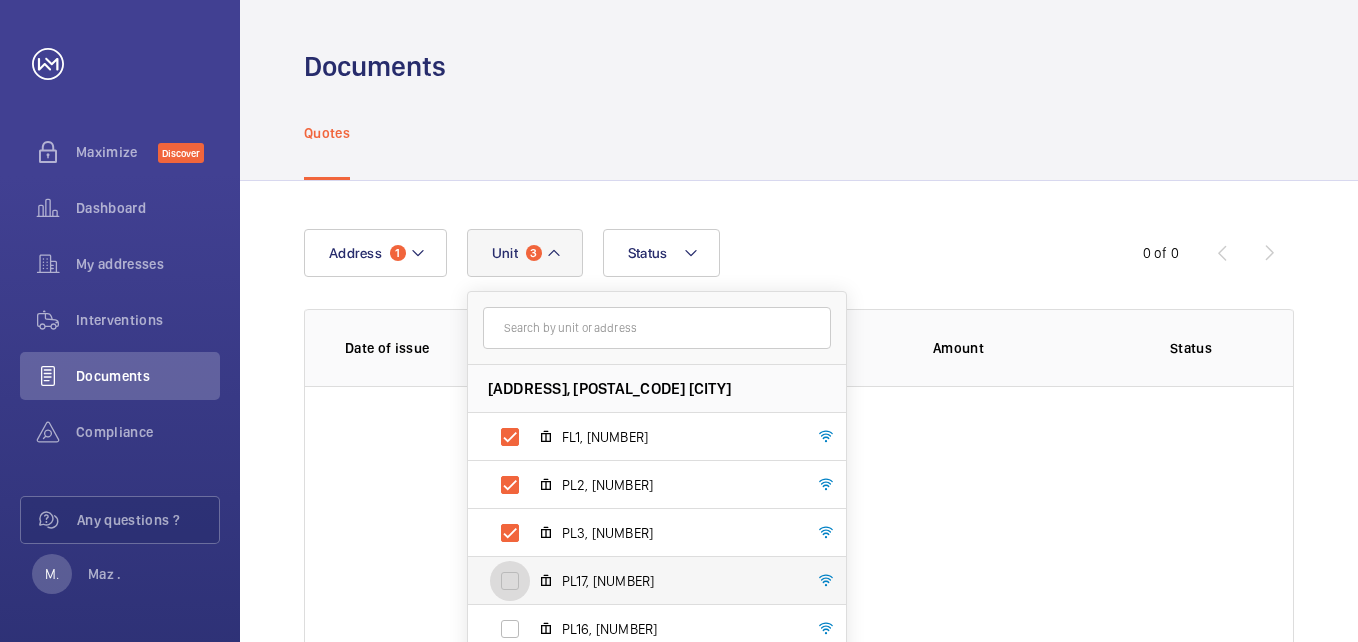 click on "PL17, [NUMBER]" at bounding box center [510, 581] 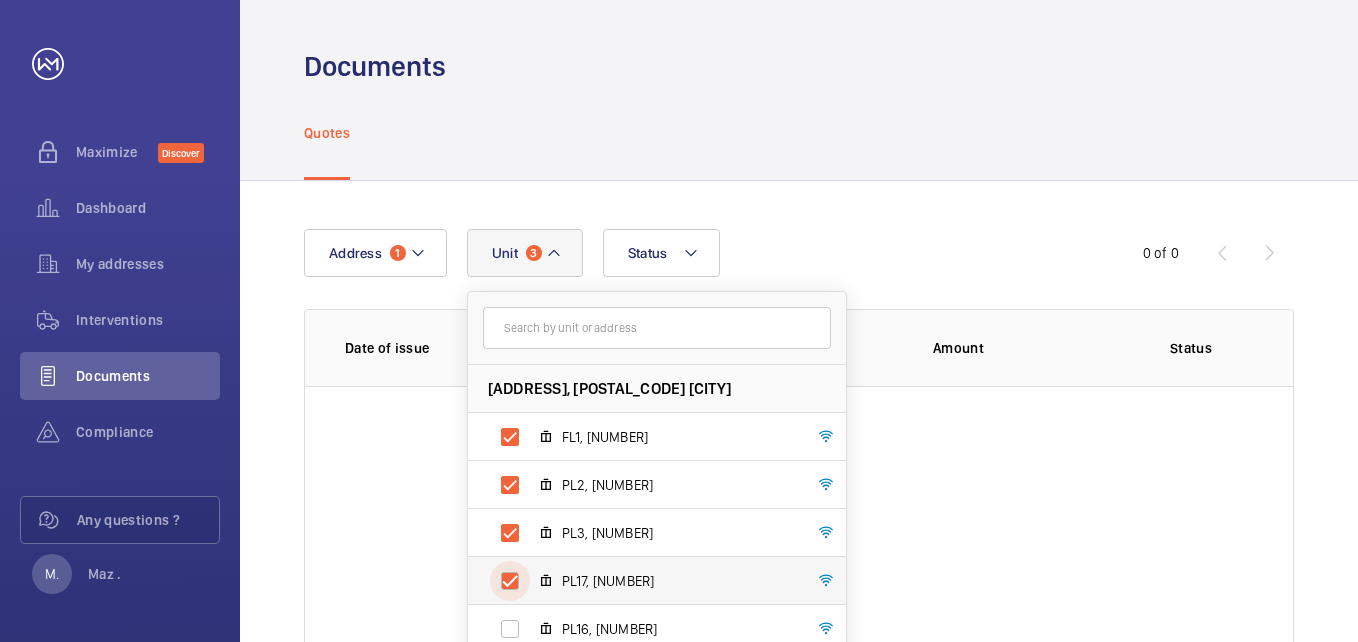 checkbox on "true" 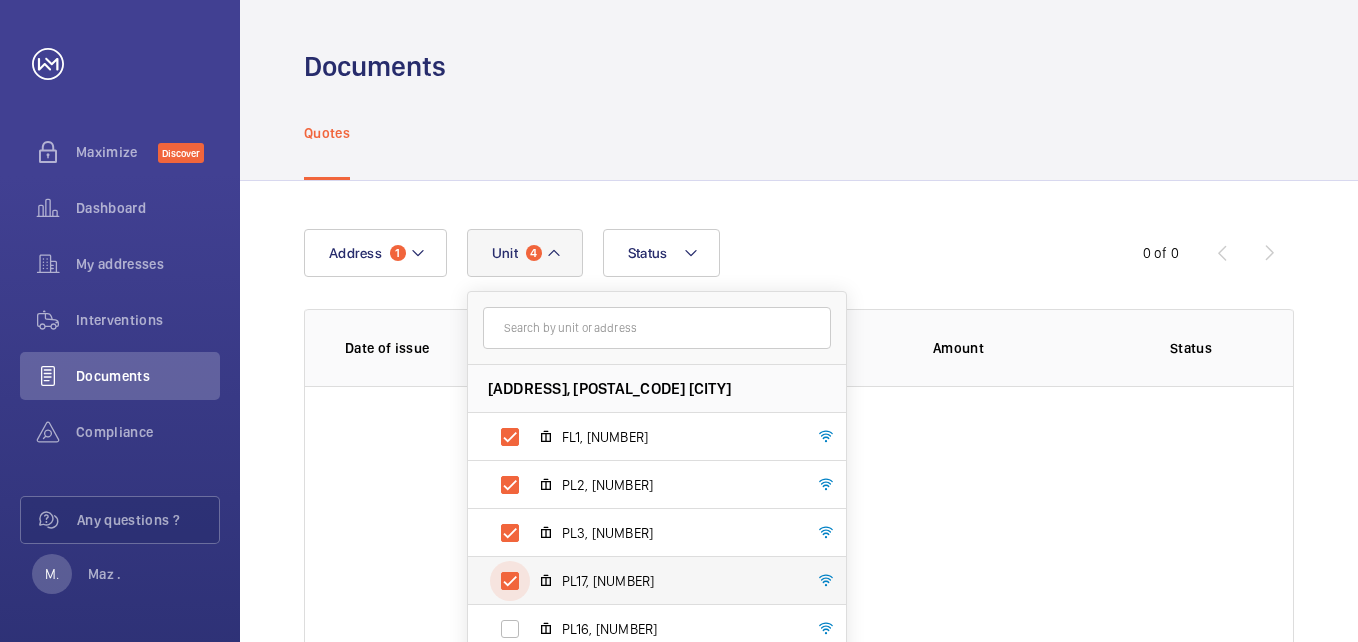 scroll, scrollTop: 266, scrollLeft: 0, axis: vertical 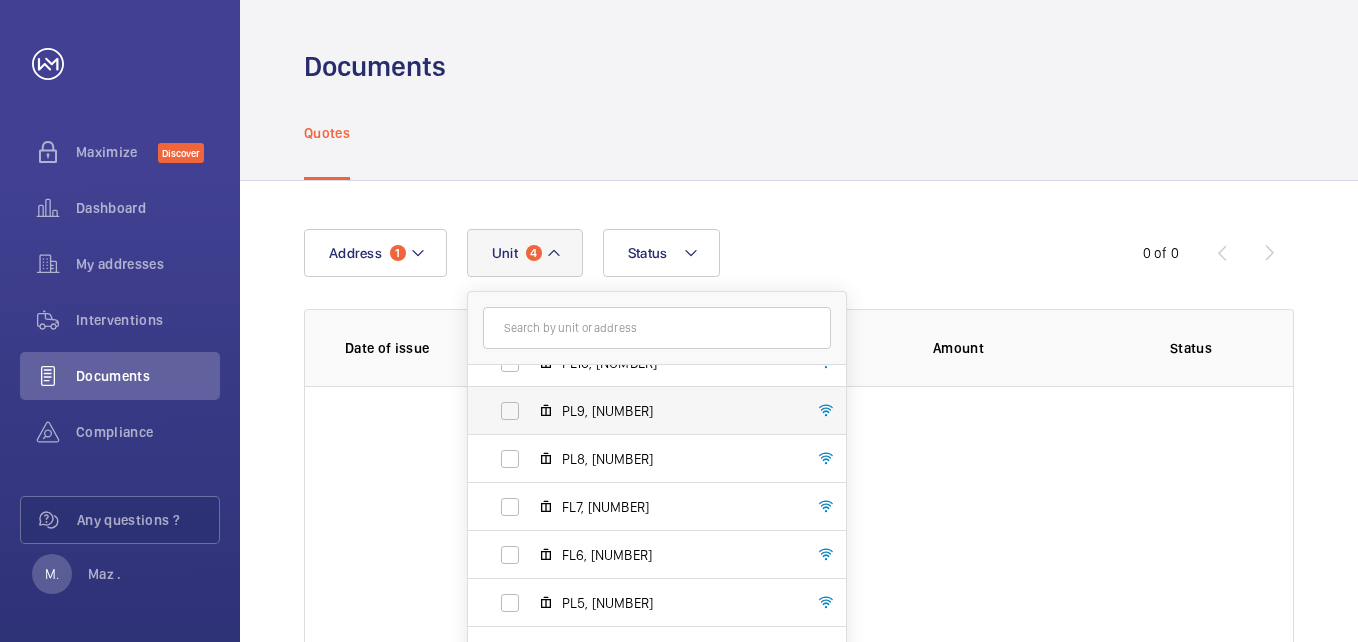 click on "PL9, [NUMBER]" at bounding box center [641, 411] 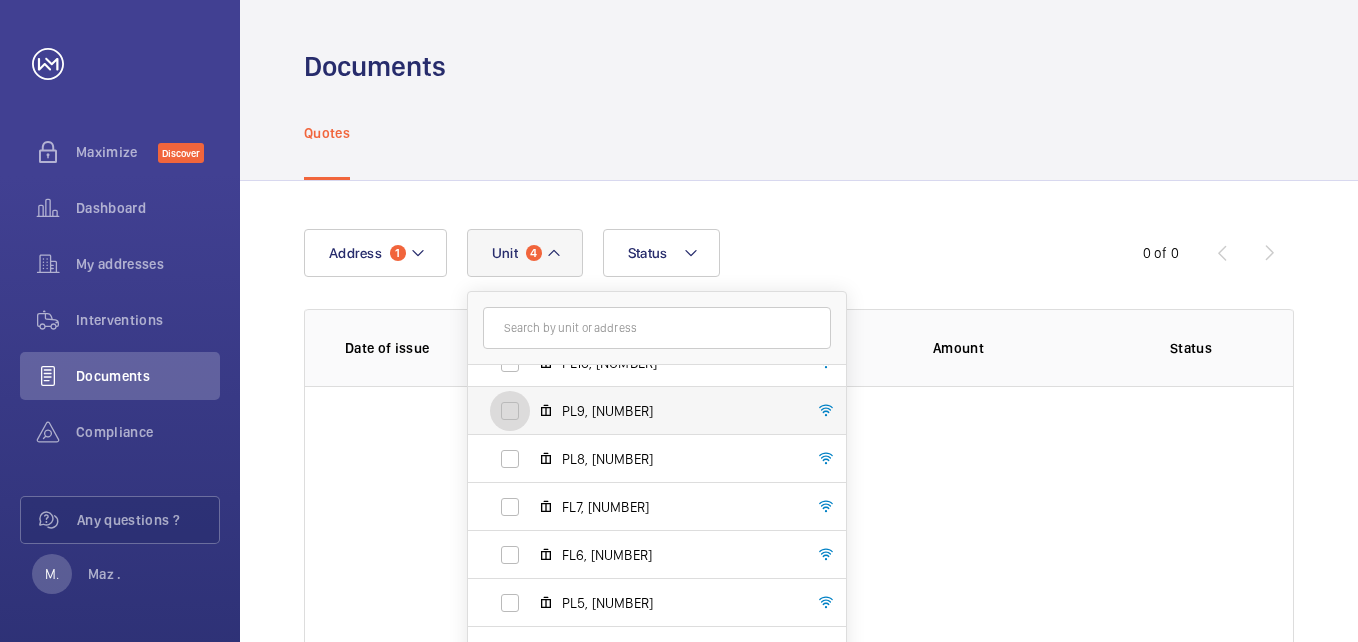 click on "PL9, [NUMBER]" at bounding box center (510, 411) 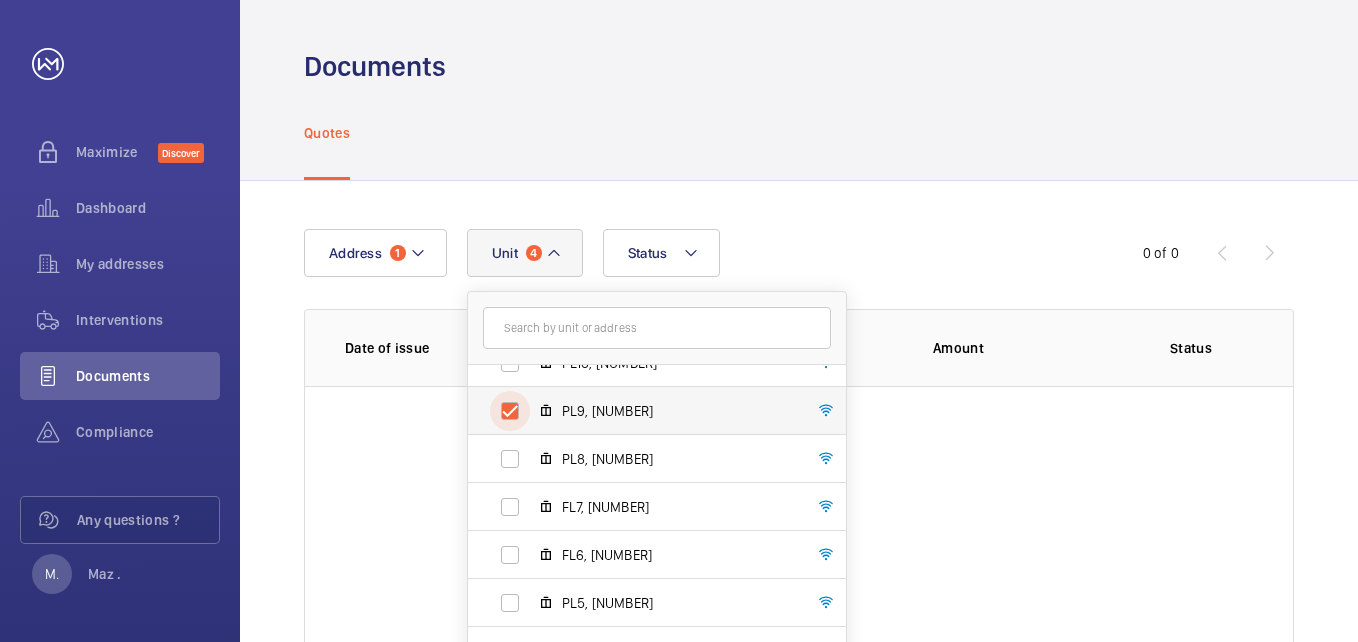 checkbox on "true" 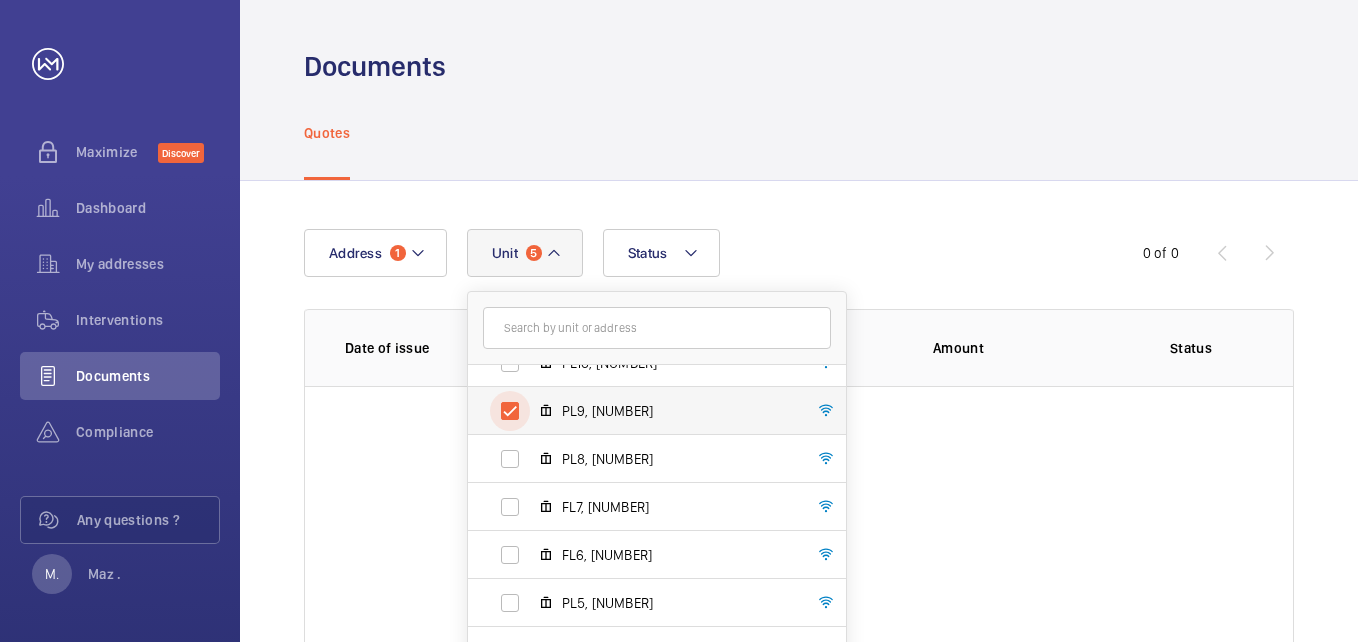 scroll, scrollTop: 0, scrollLeft: 0, axis: both 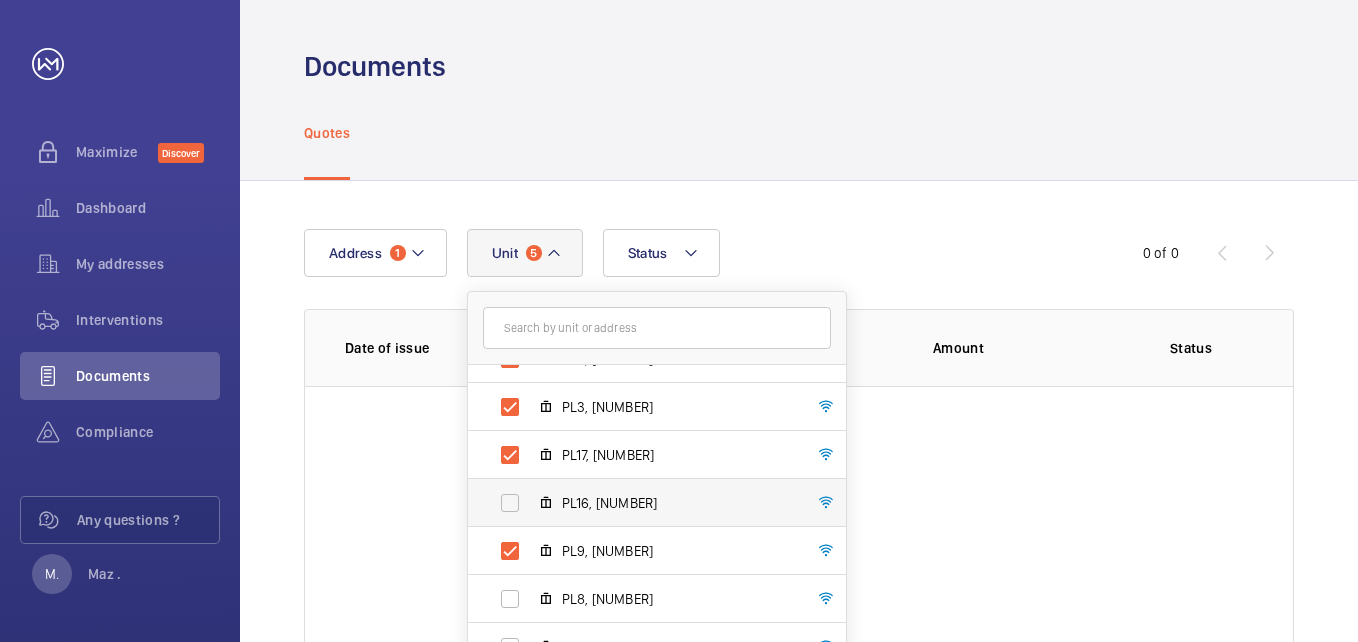 click on "PL16, [NUMBER]" at bounding box center (641, 503) 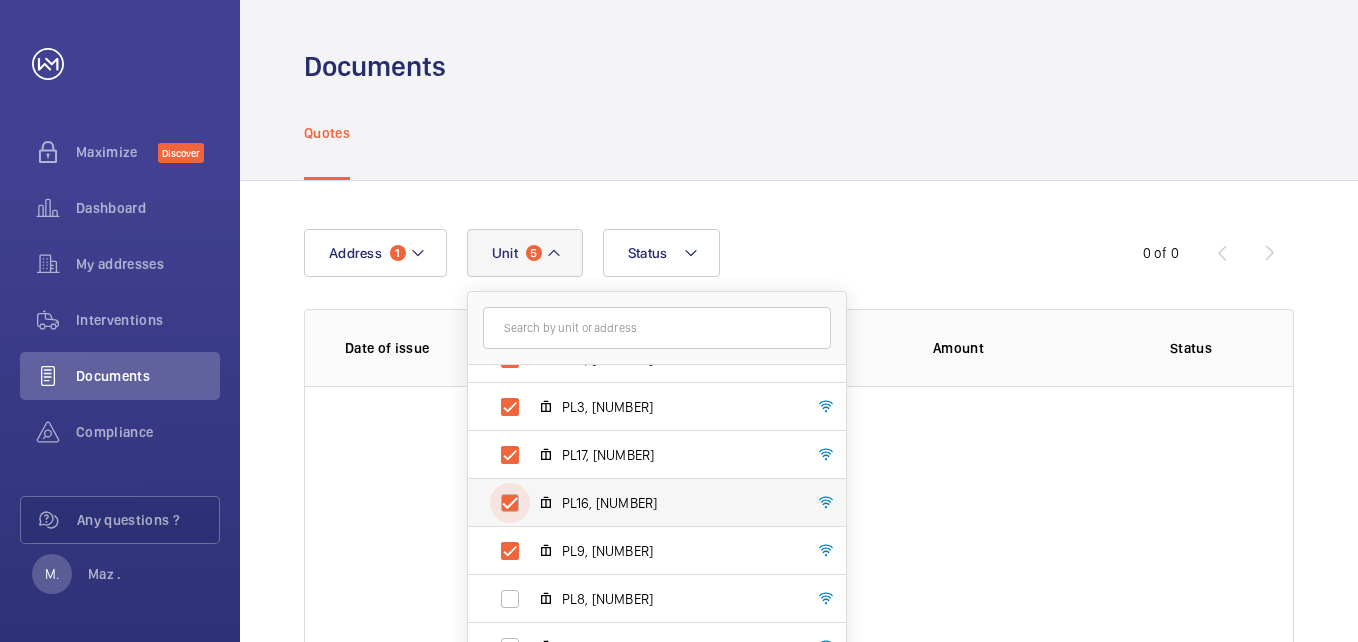 checkbox on "true" 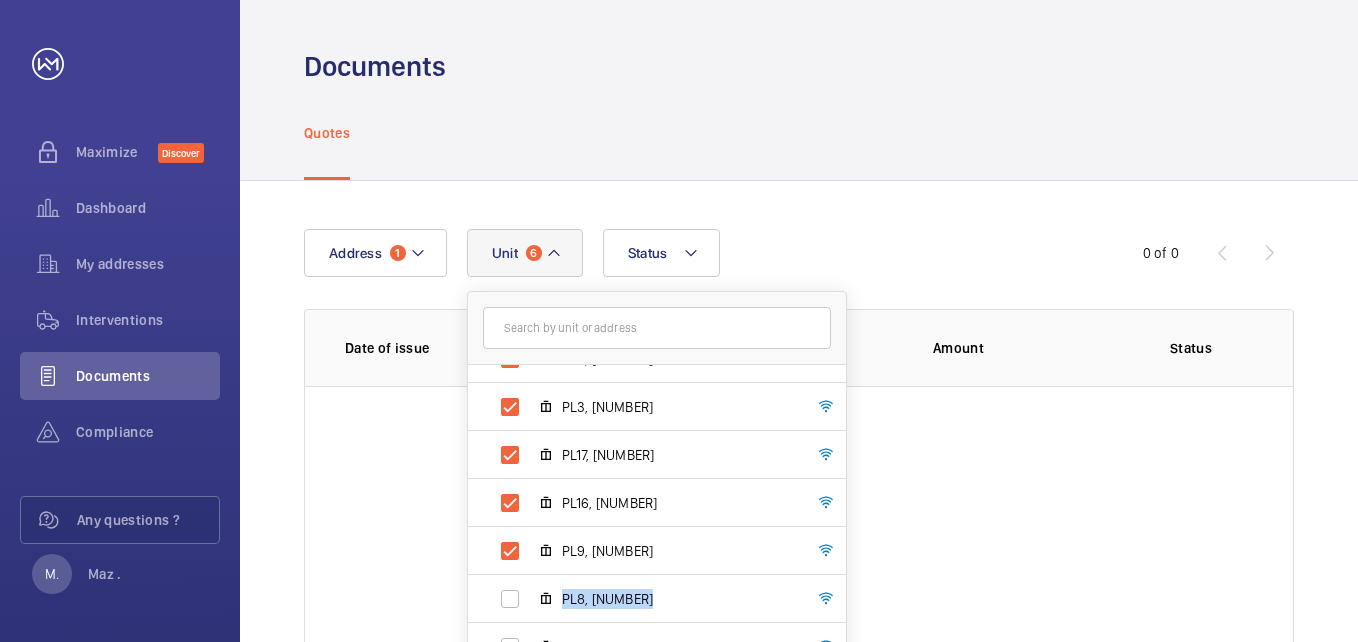 drag, startPoint x: 845, startPoint y: 549, endPoint x: 839, endPoint y: 614, distance: 65.27634 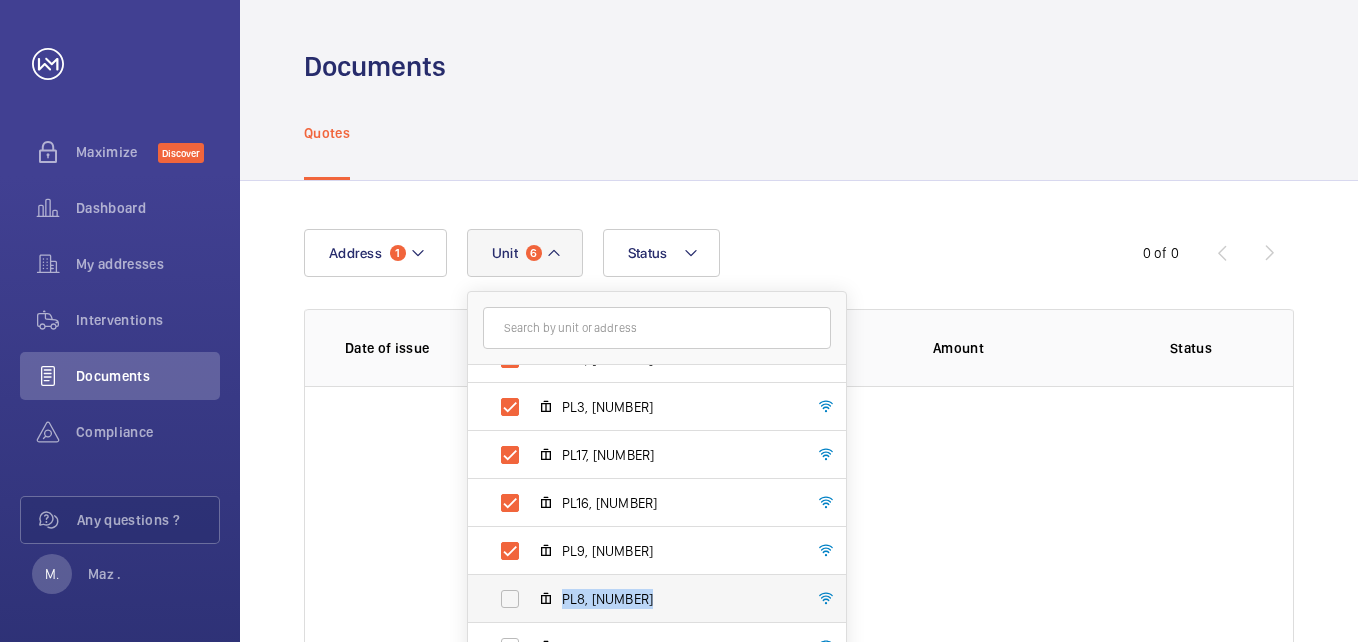 click on "PL8, [NUMBER]" at bounding box center [641, 599] 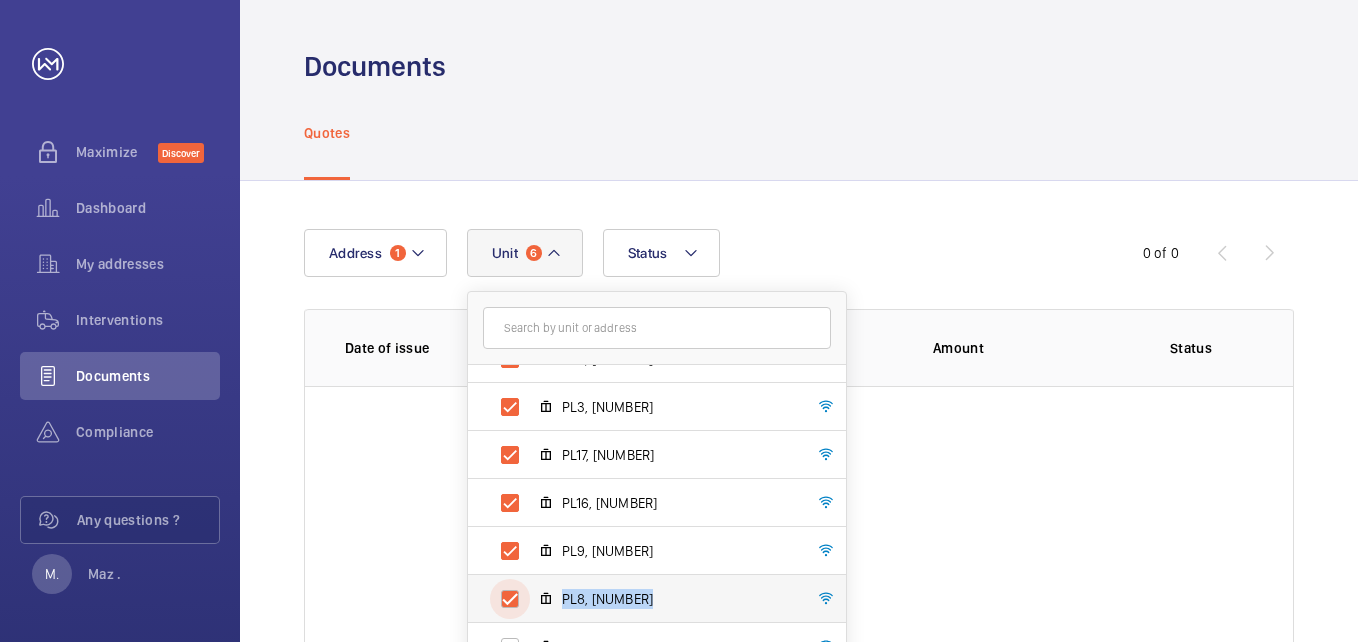 checkbox on "true" 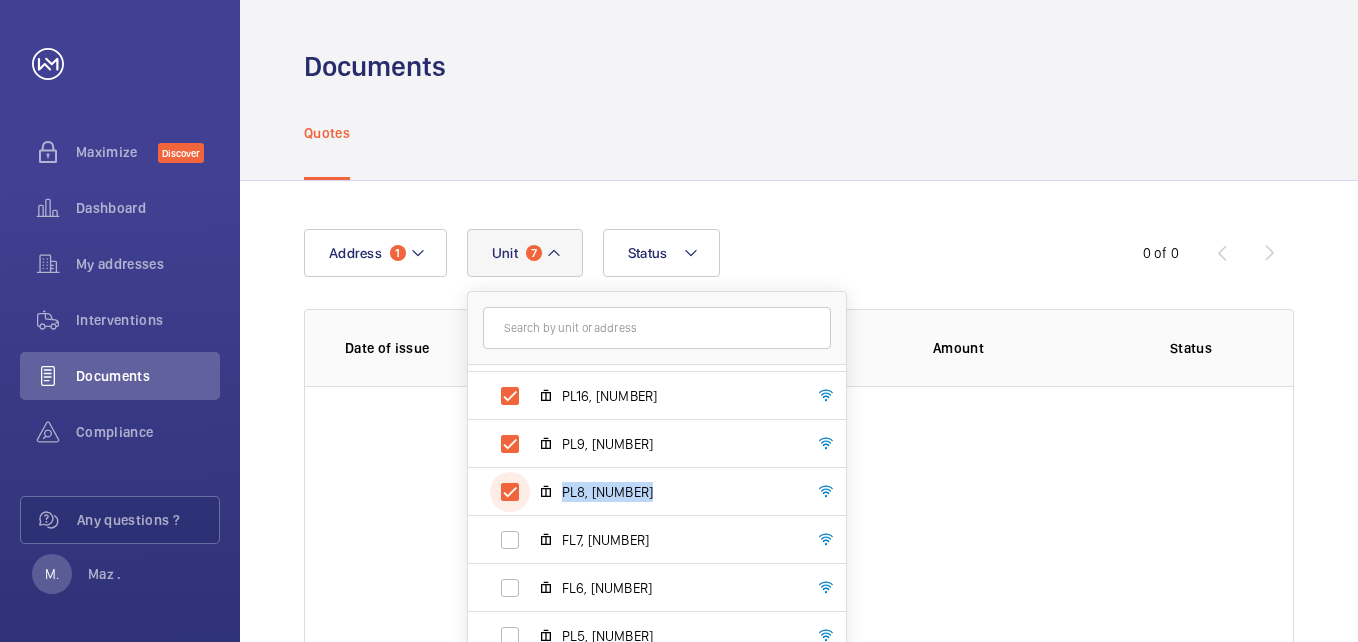 scroll, scrollTop: 266, scrollLeft: 0, axis: vertical 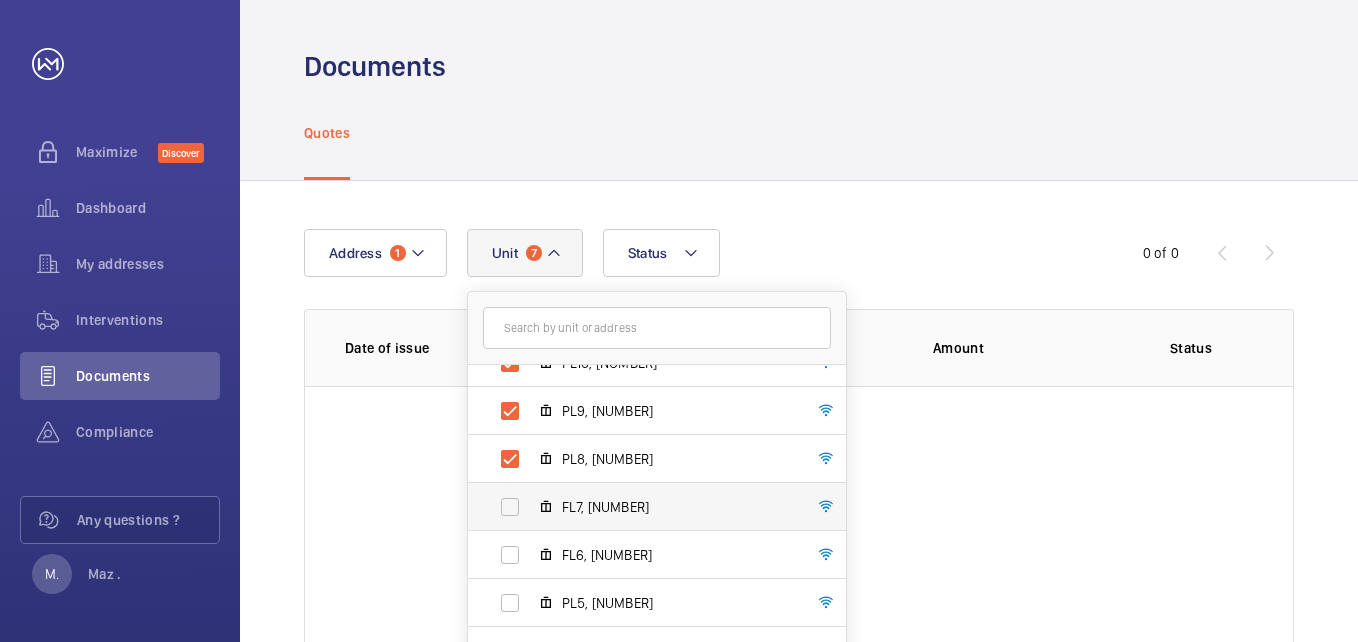 click on "FL7, [NUMBER]" at bounding box center [641, 507] 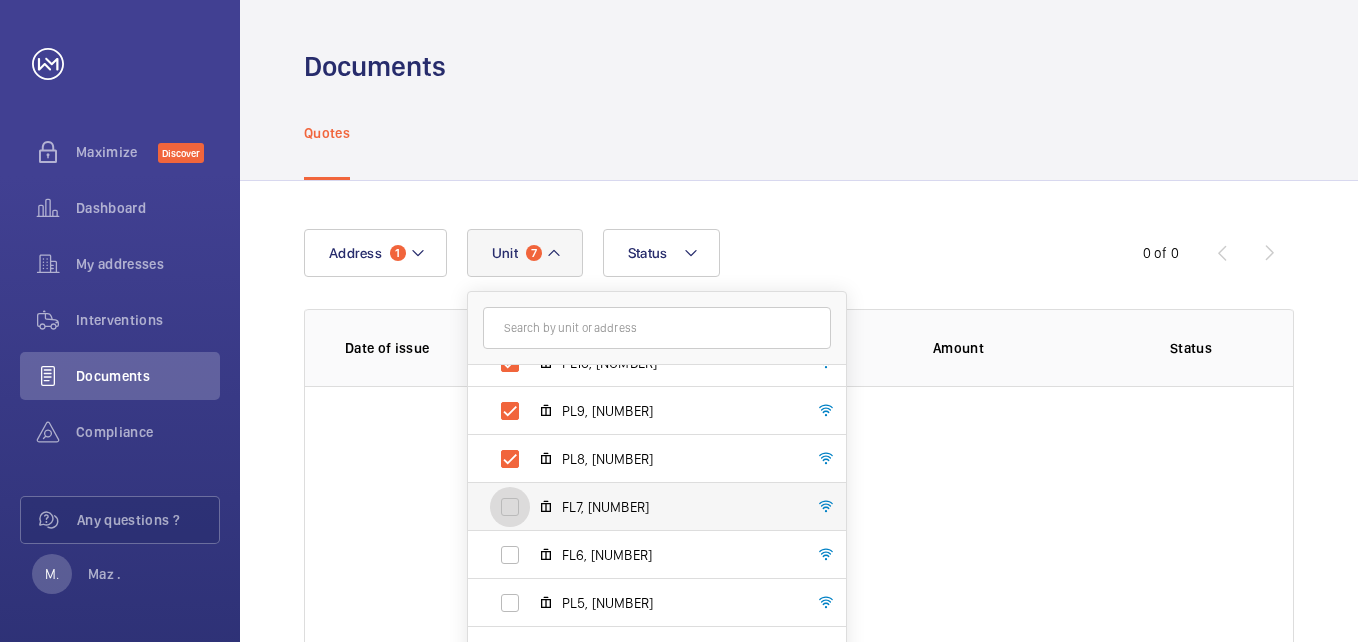 click on "FL7, [NUMBER]" at bounding box center (510, 507) 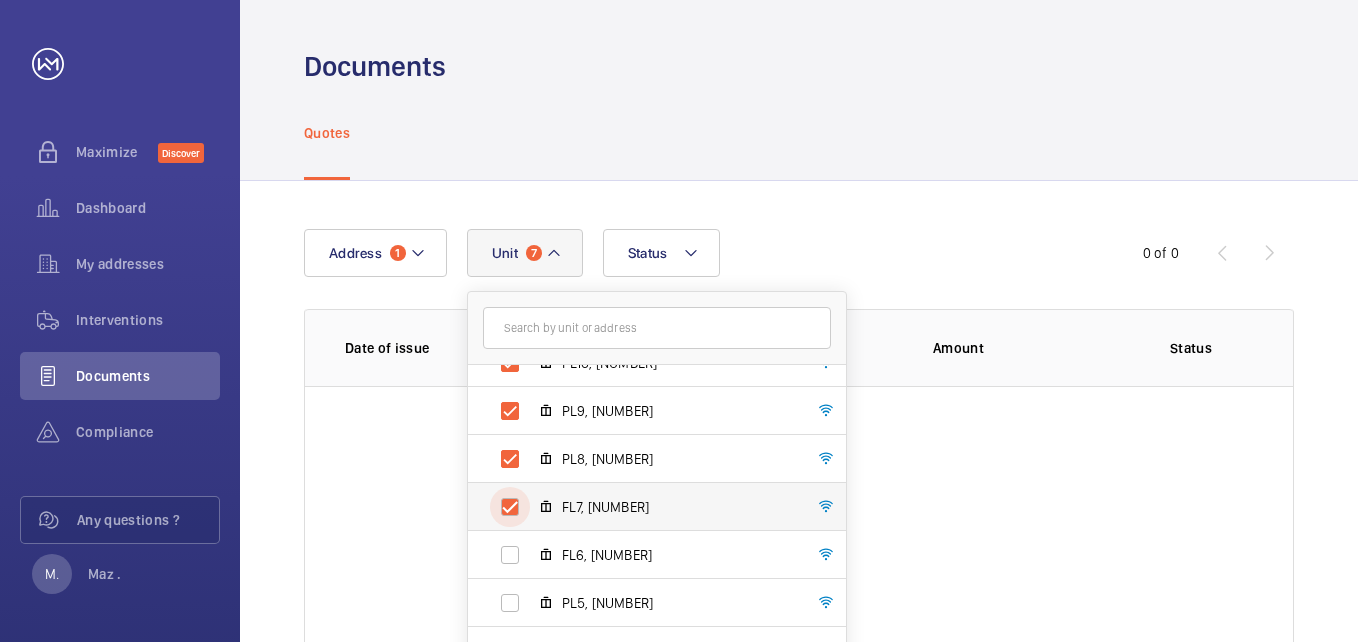 checkbox on "true" 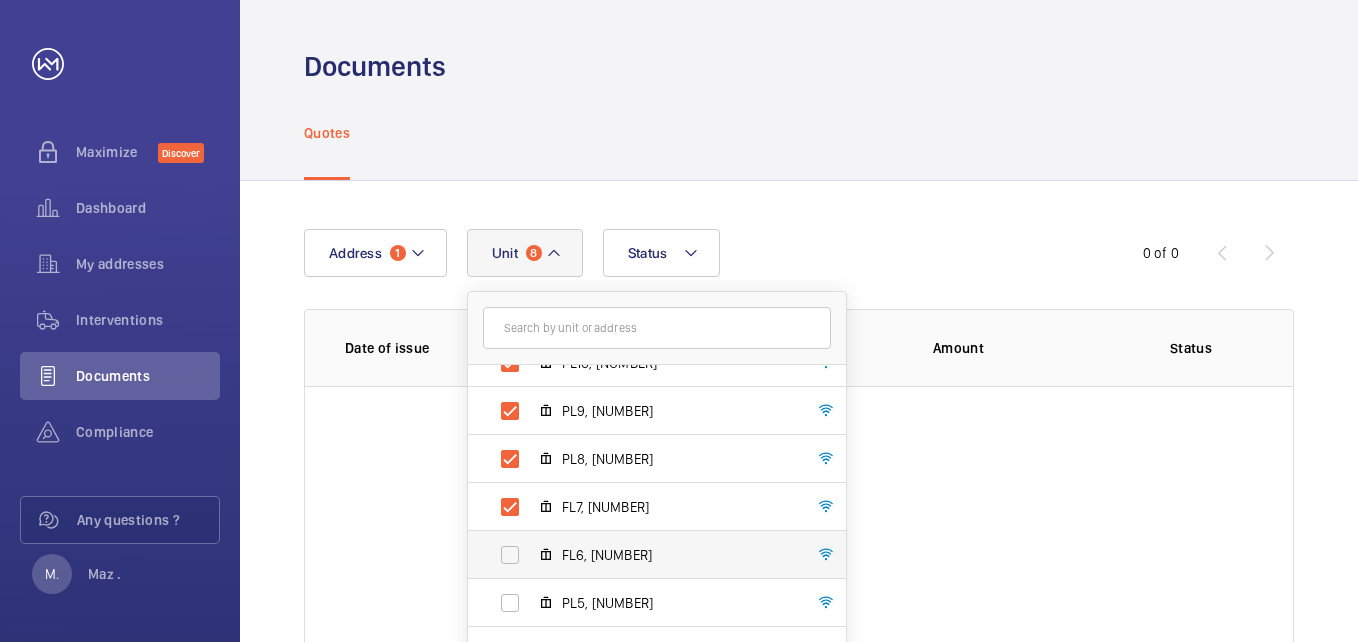 click on "FL6, [NUMBER]" at bounding box center [641, 555] 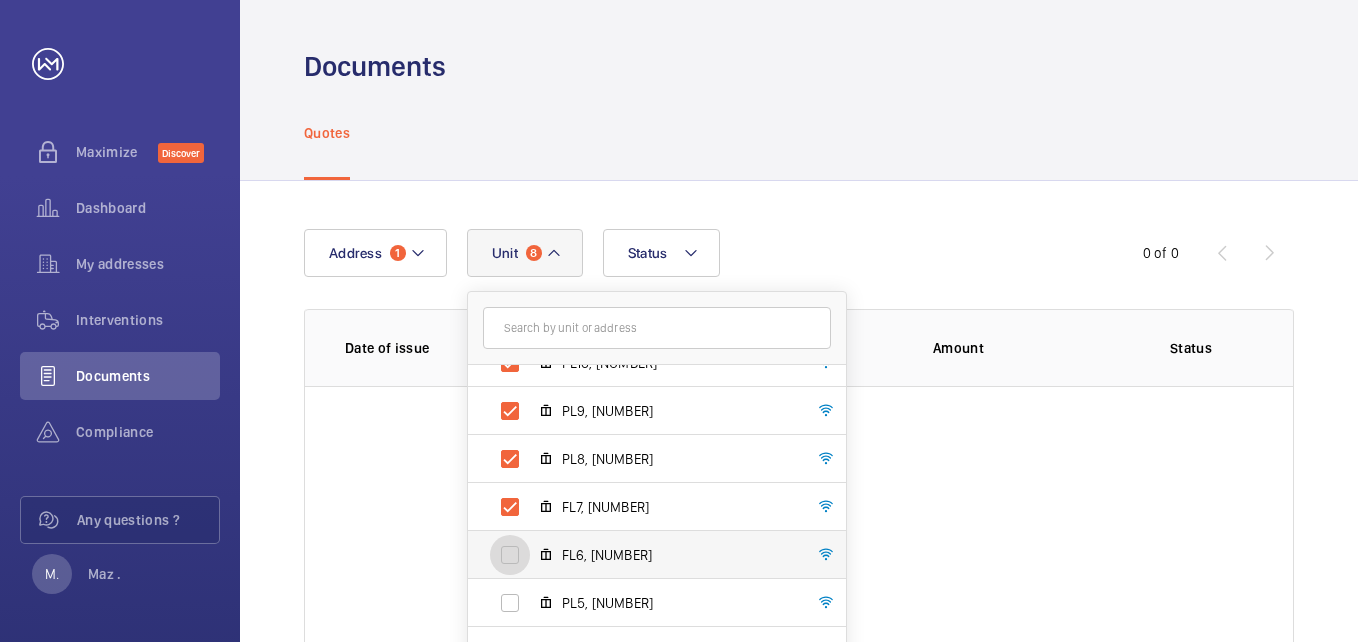 click on "FL6, [NUMBER]" at bounding box center (510, 555) 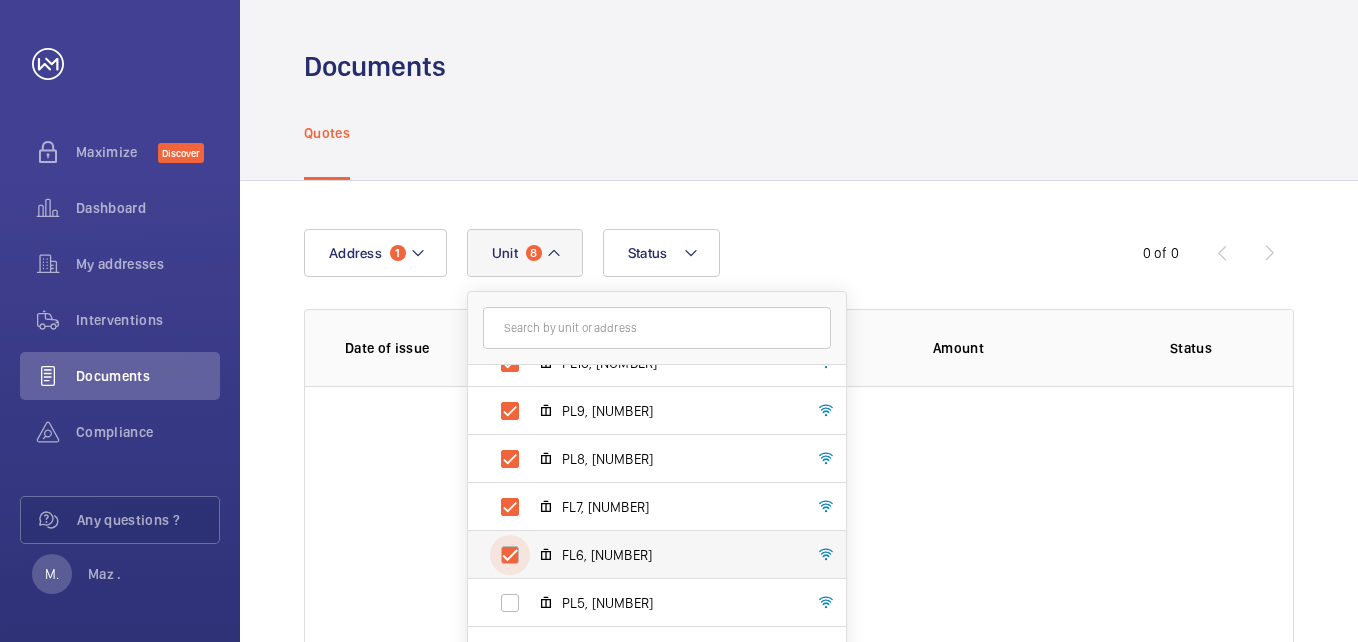 checkbox on "true" 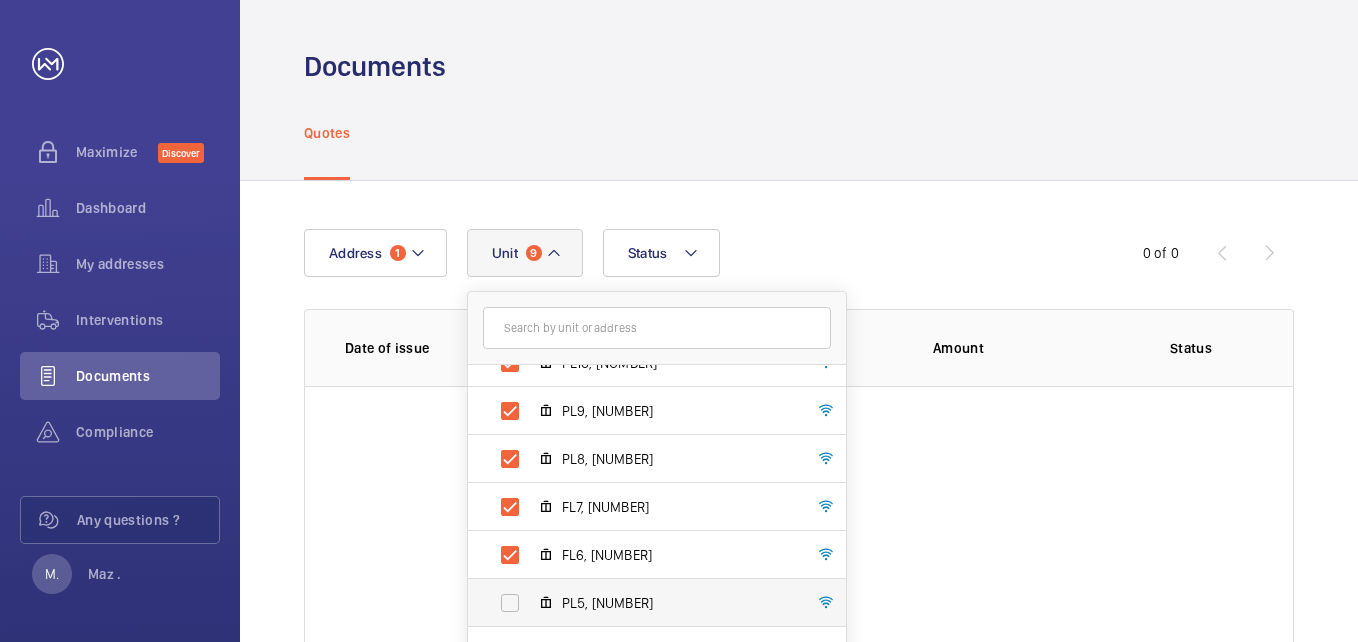 click on "PL5, [NUMBER]" at bounding box center [641, 603] 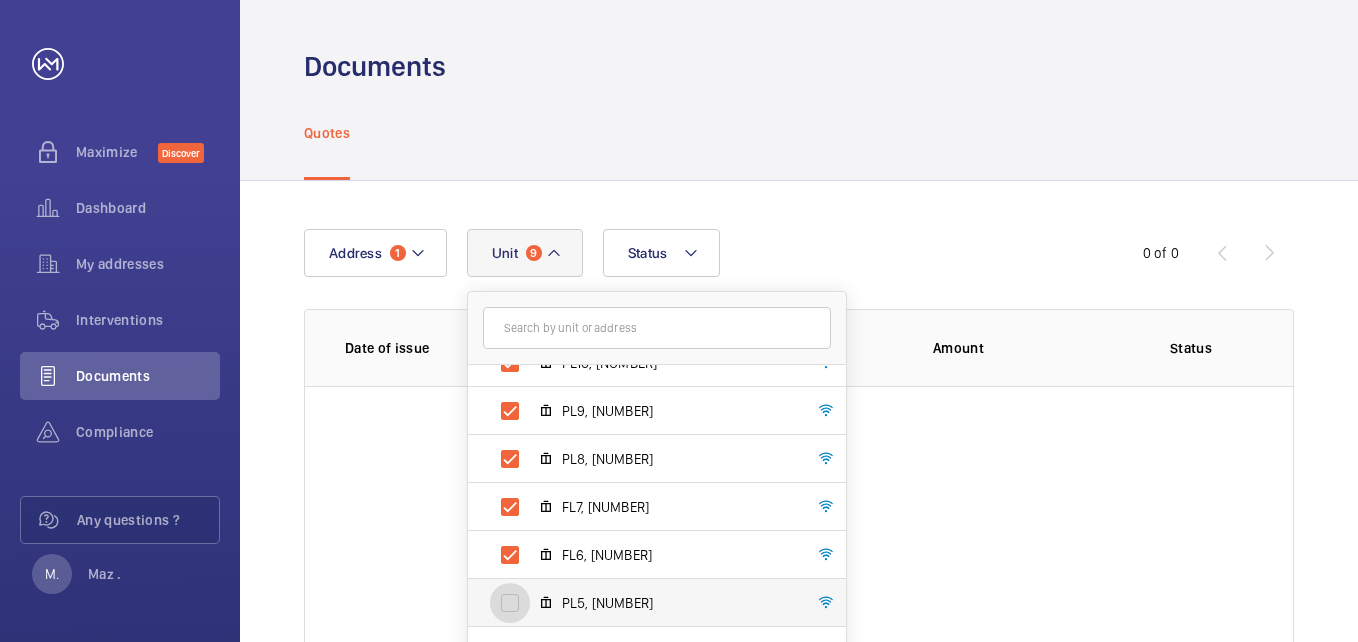click on "PL5, [NUMBER]" at bounding box center (510, 603) 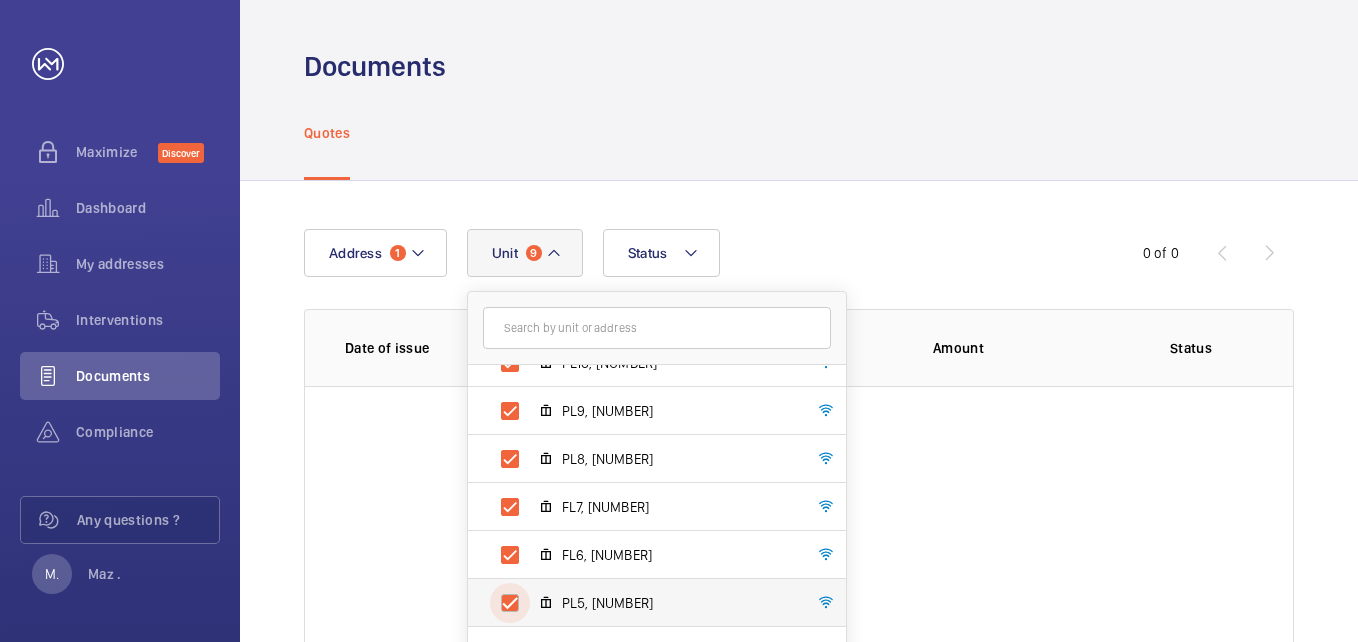 checkbox on "true" 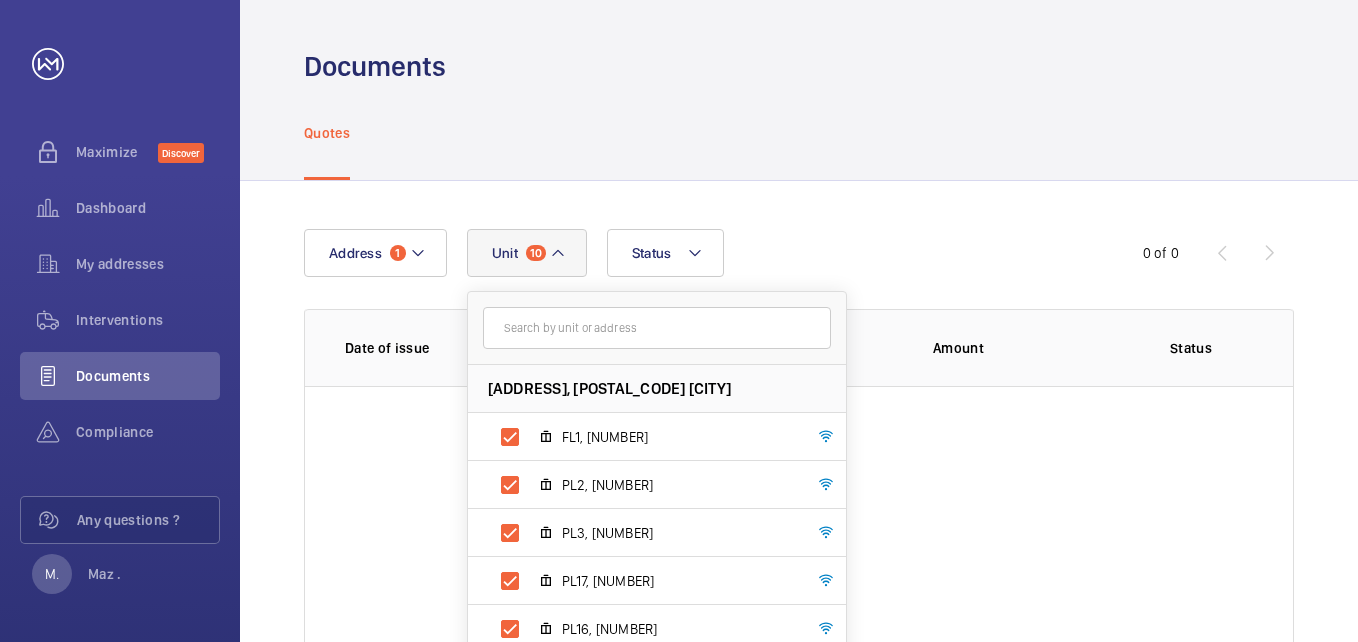 scroll, scrollTop: 266, scrollLeft: 0, axis: vertical 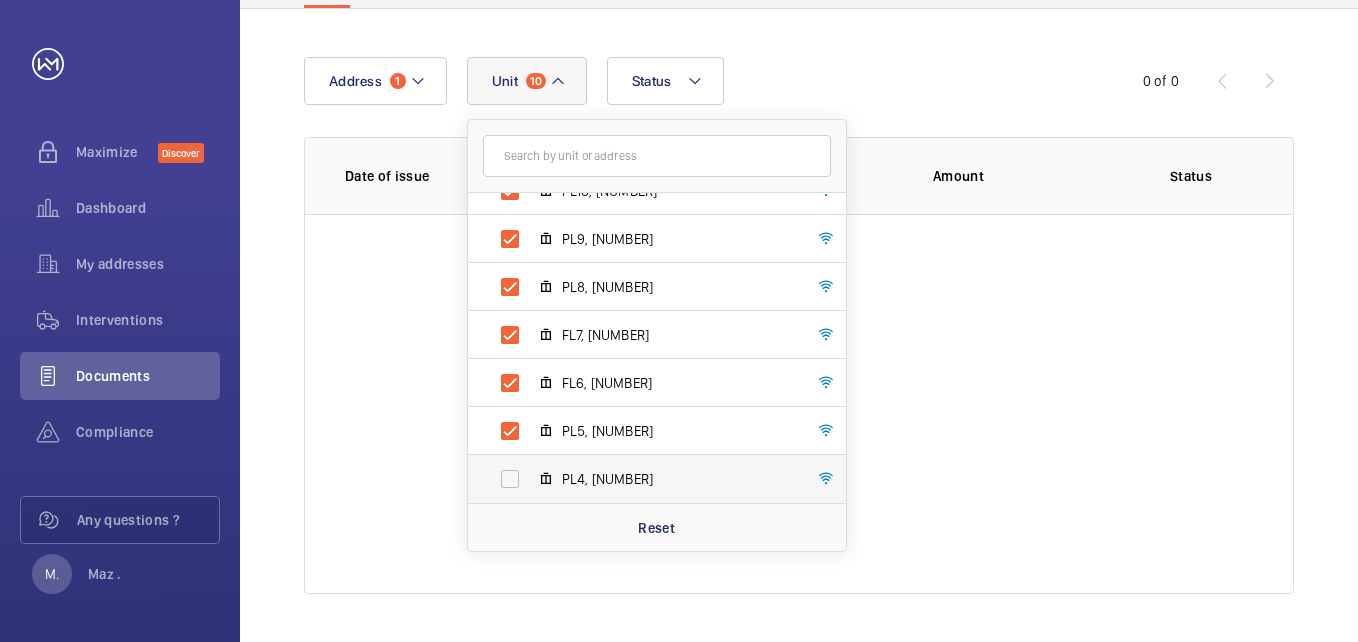 click on "PL4, [NUMBER]" at bounding box center (641, 479) 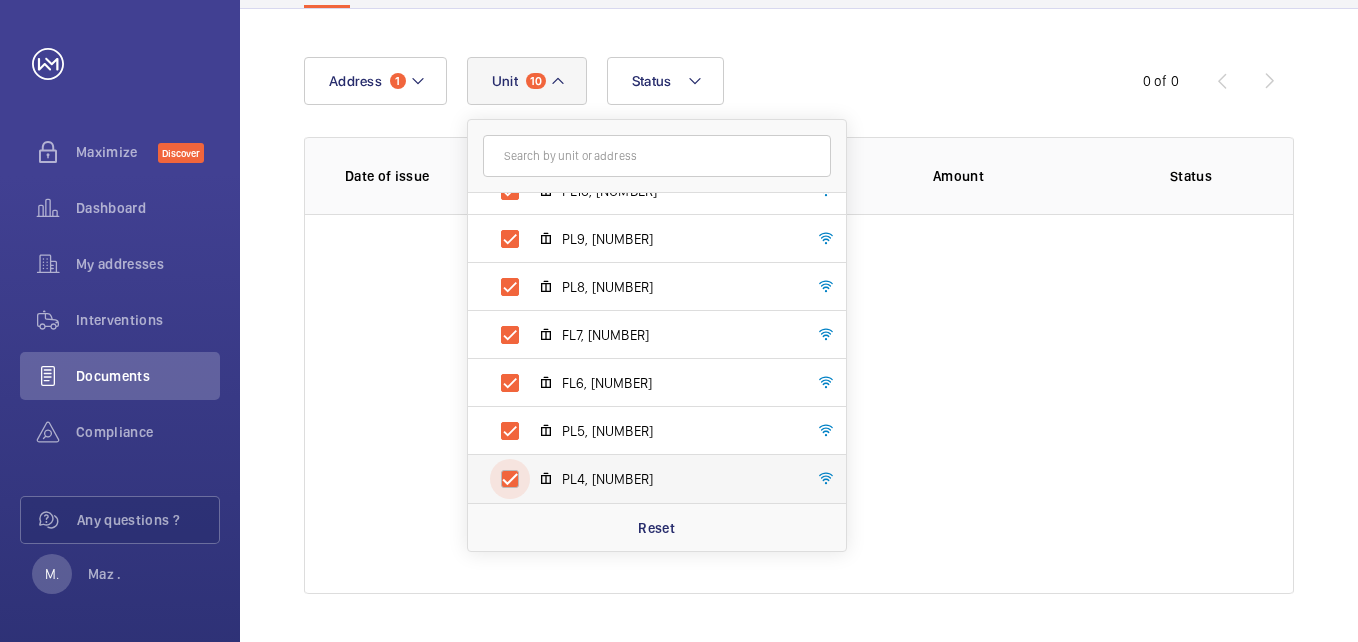 checkbox on "true" 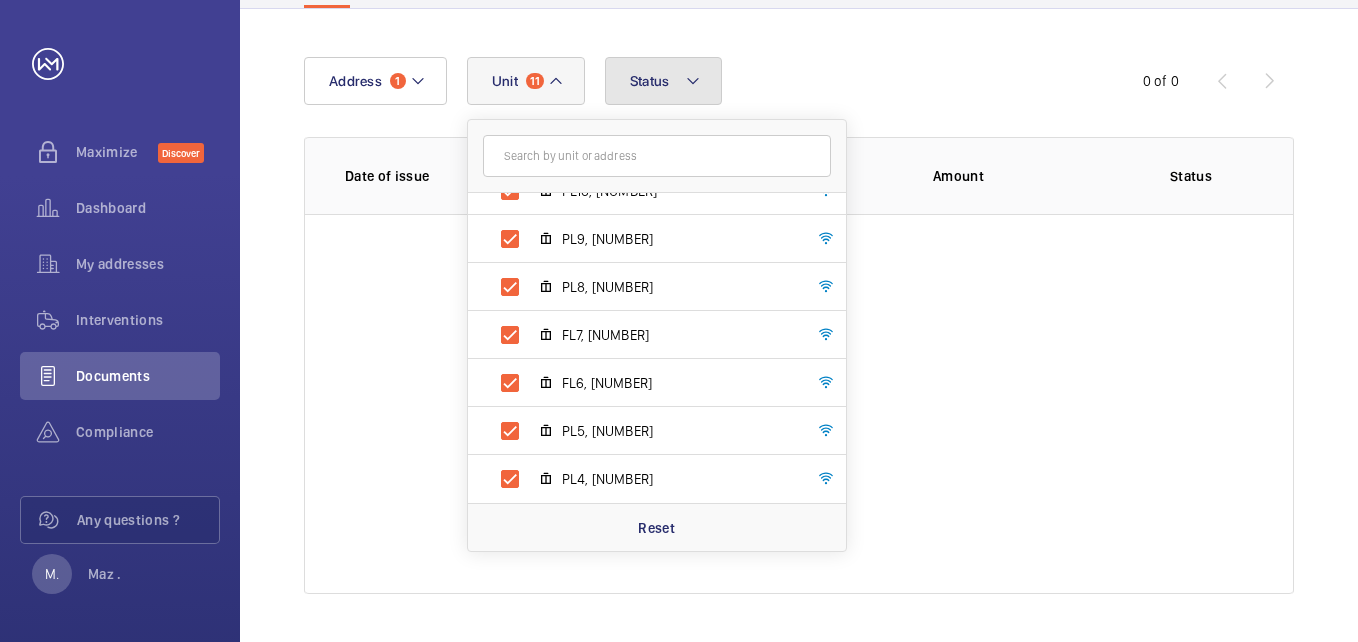 click on "Status" 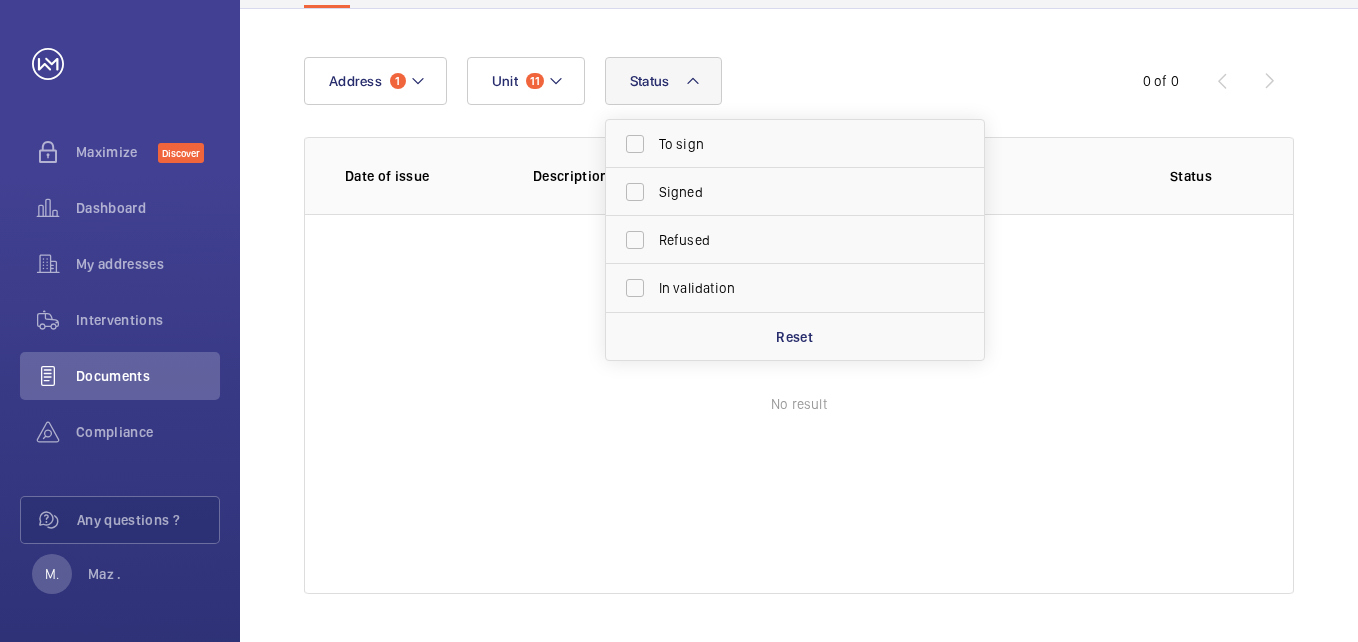 click on "No result" 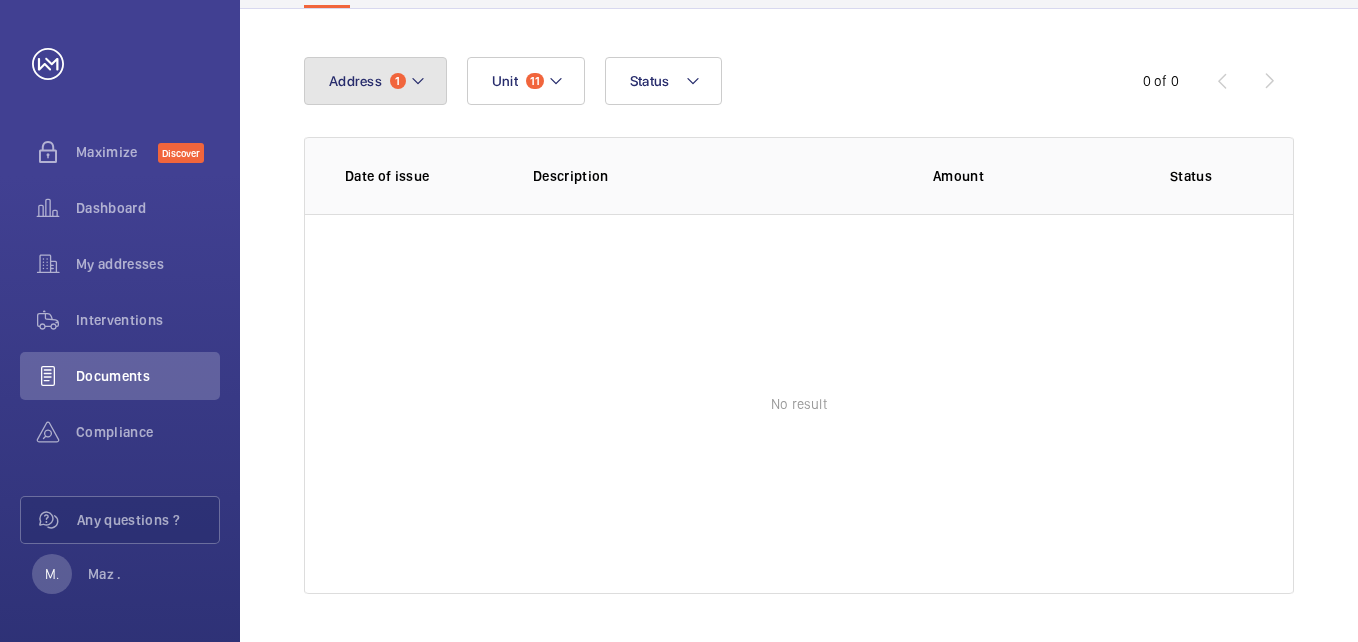 click on "Address" 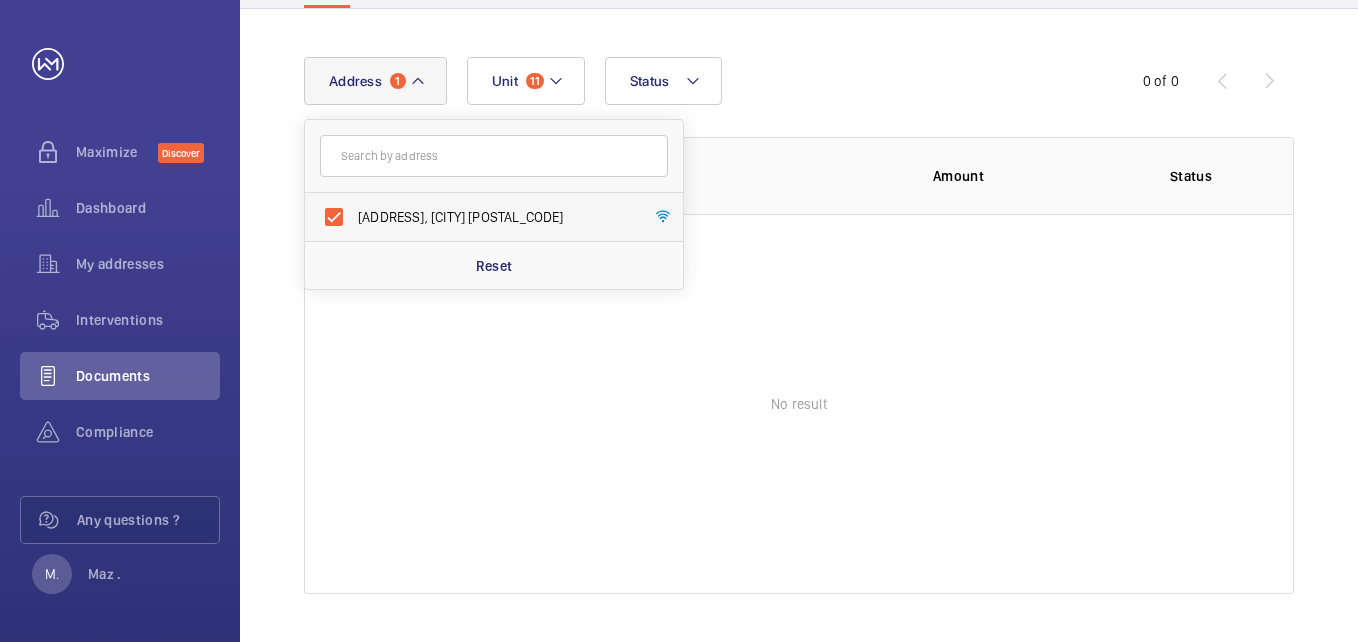 click on "[ADDRESS], [CITY] [POSTAL_CODE]" at bounding box center (495, 217) 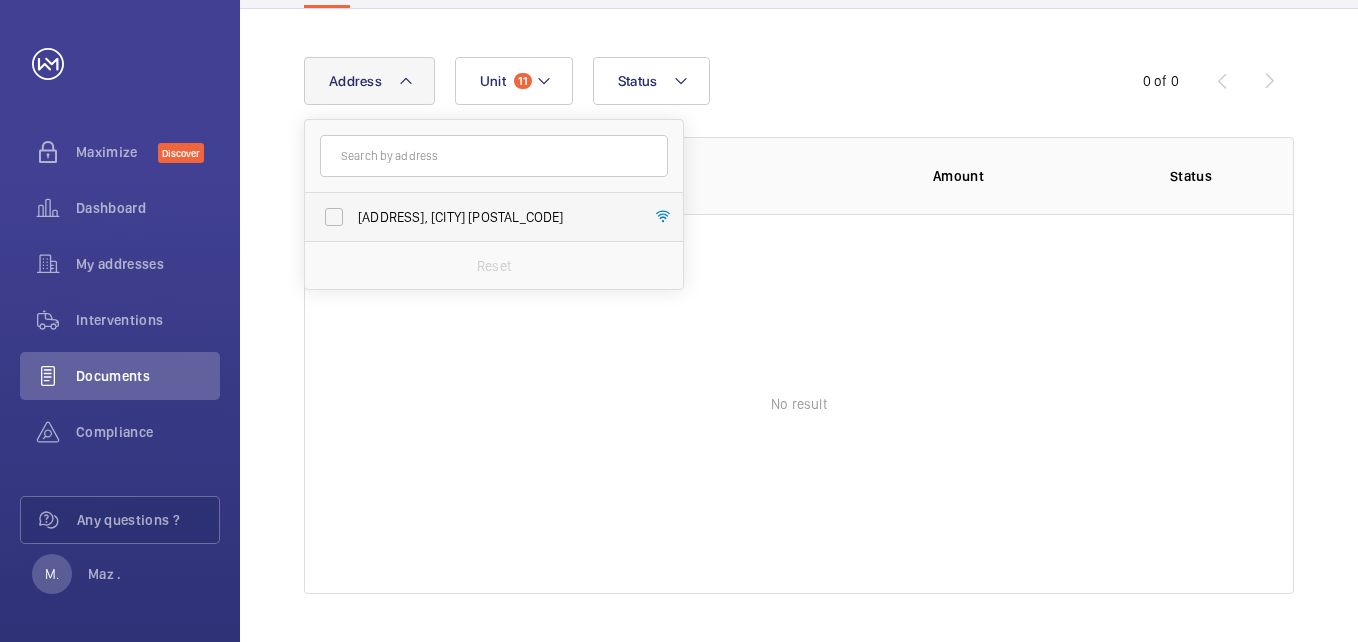 click on "[ADDRESS], [CITY] [POSTAL_CODE]" at bounding box center [479, 217] 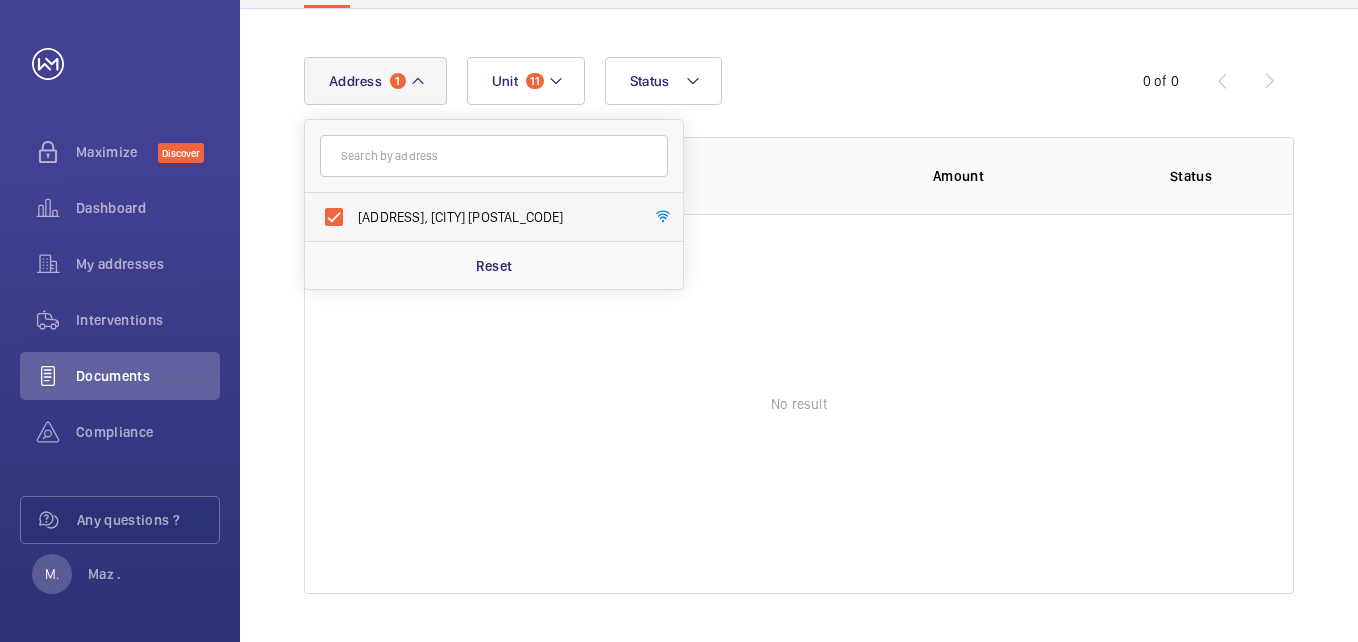 click on "[ADDRESS], [CITY] [POSTAL_CODE]" at bounding box center (479, 217) 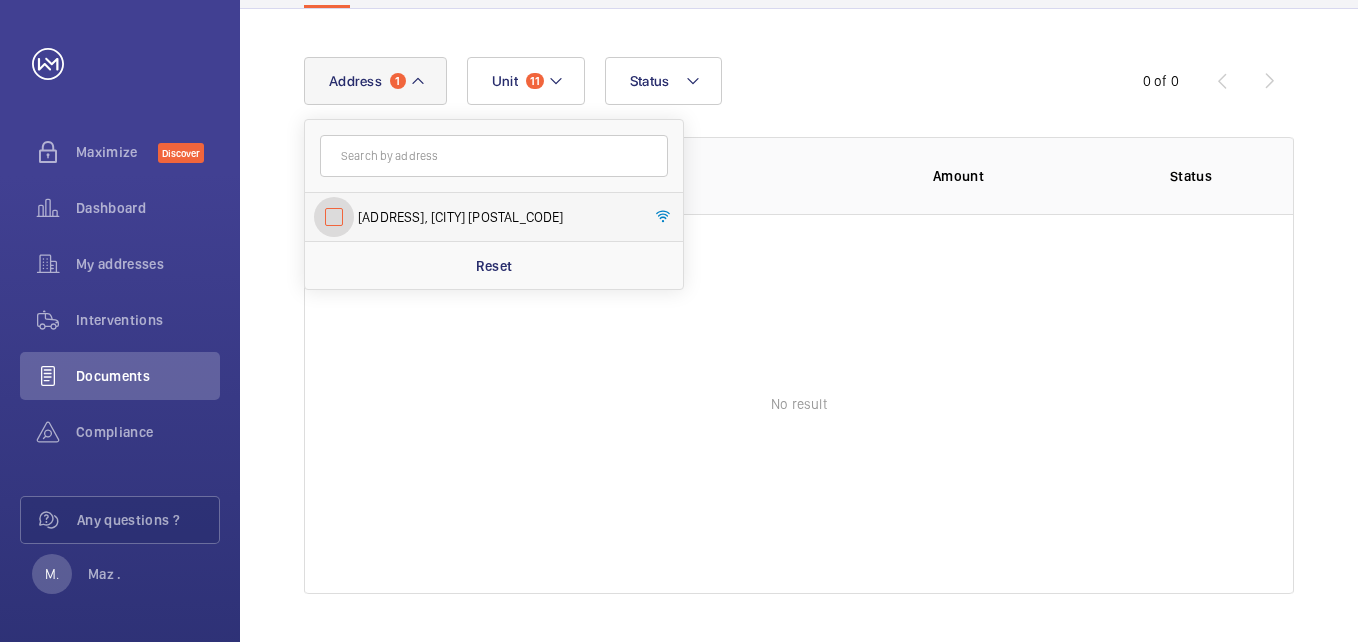 checkbox on "false" 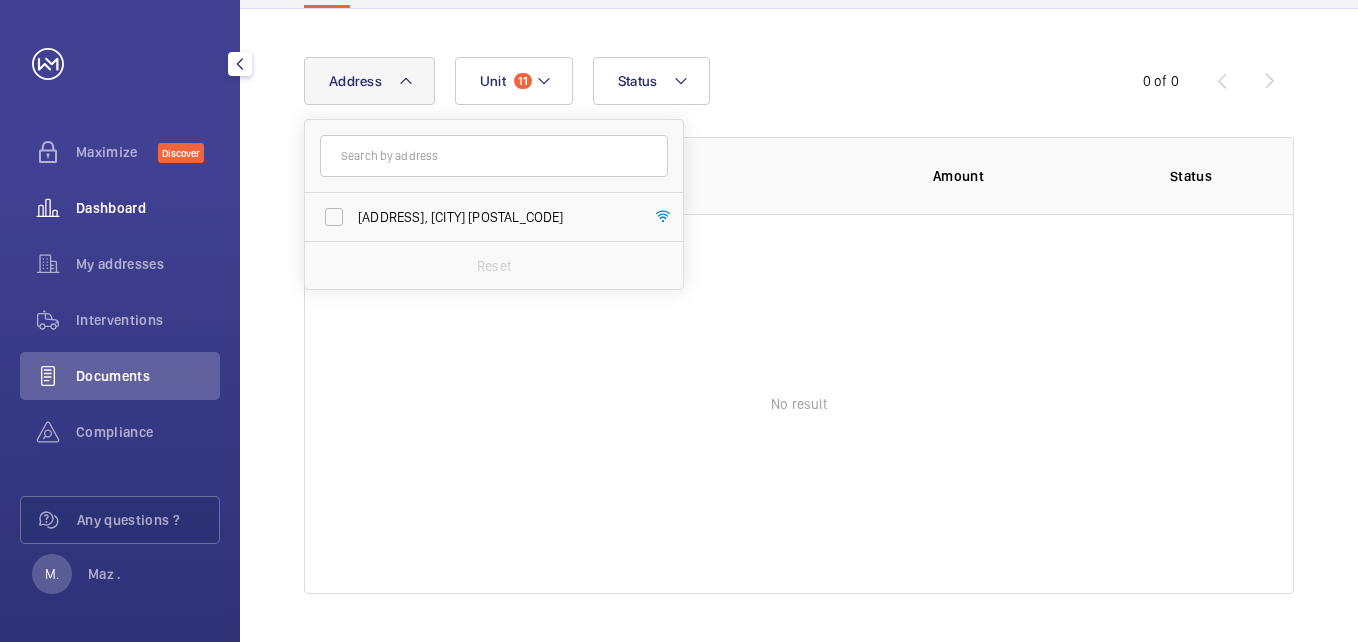click on "Dashboard" 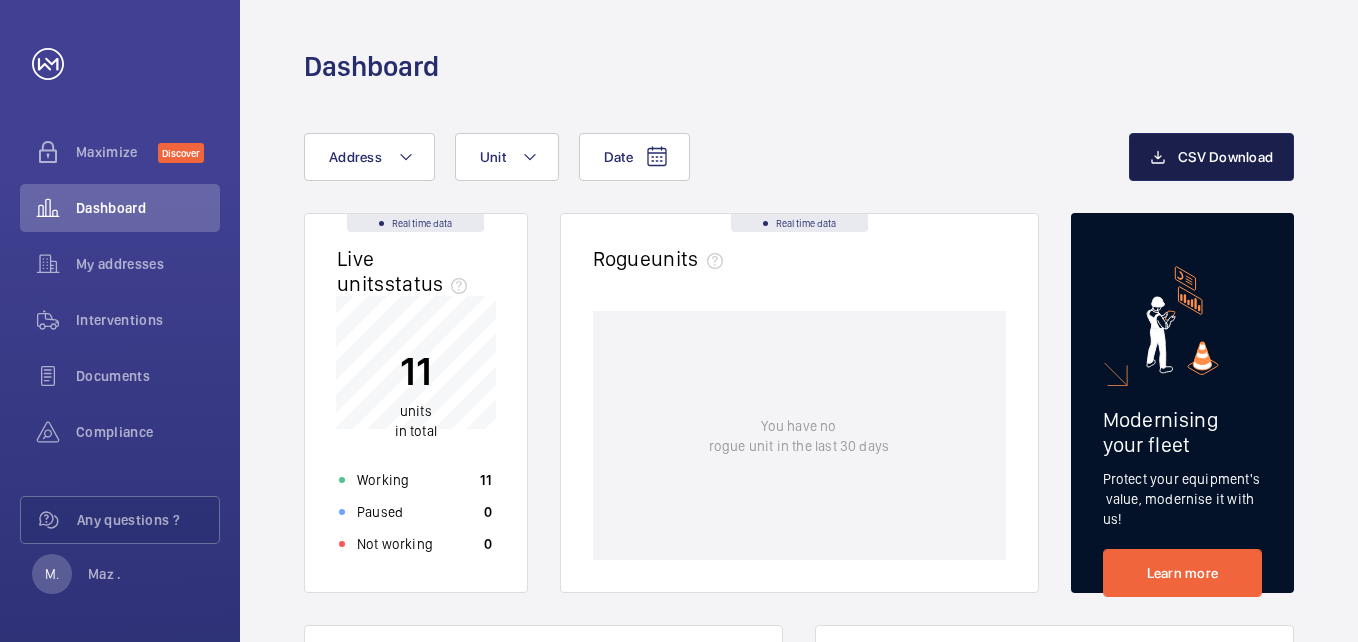 click on "CSV Download" 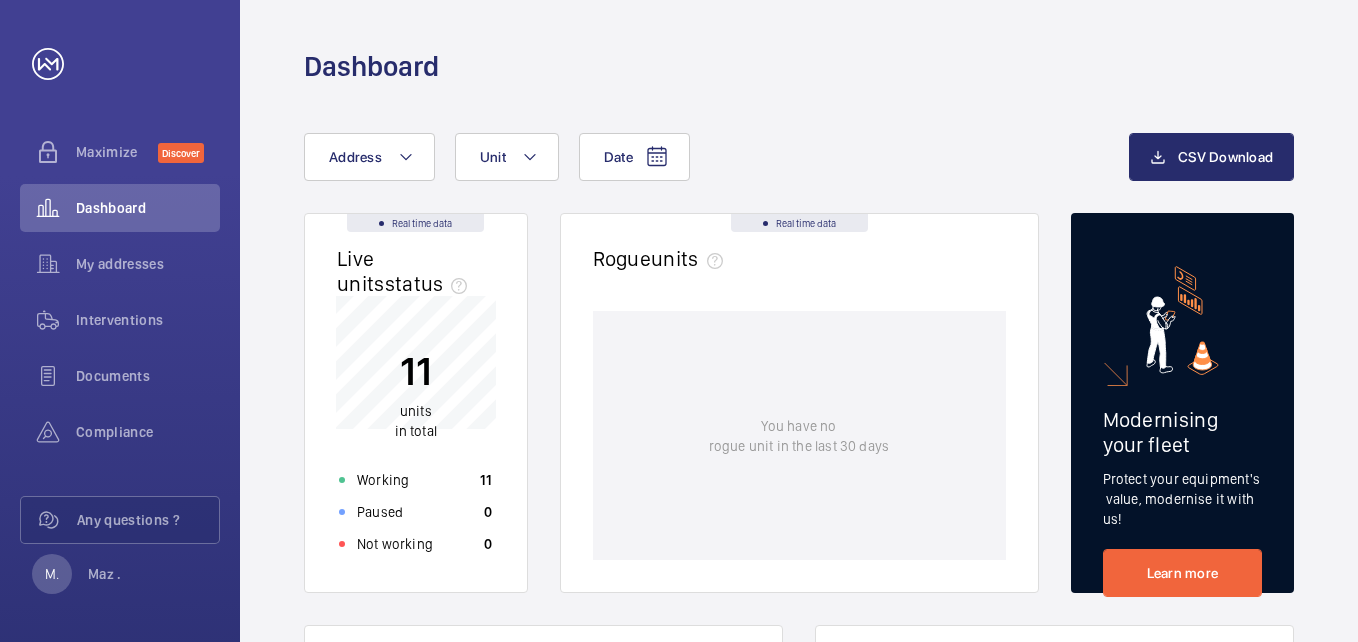 click on "Dashboard" 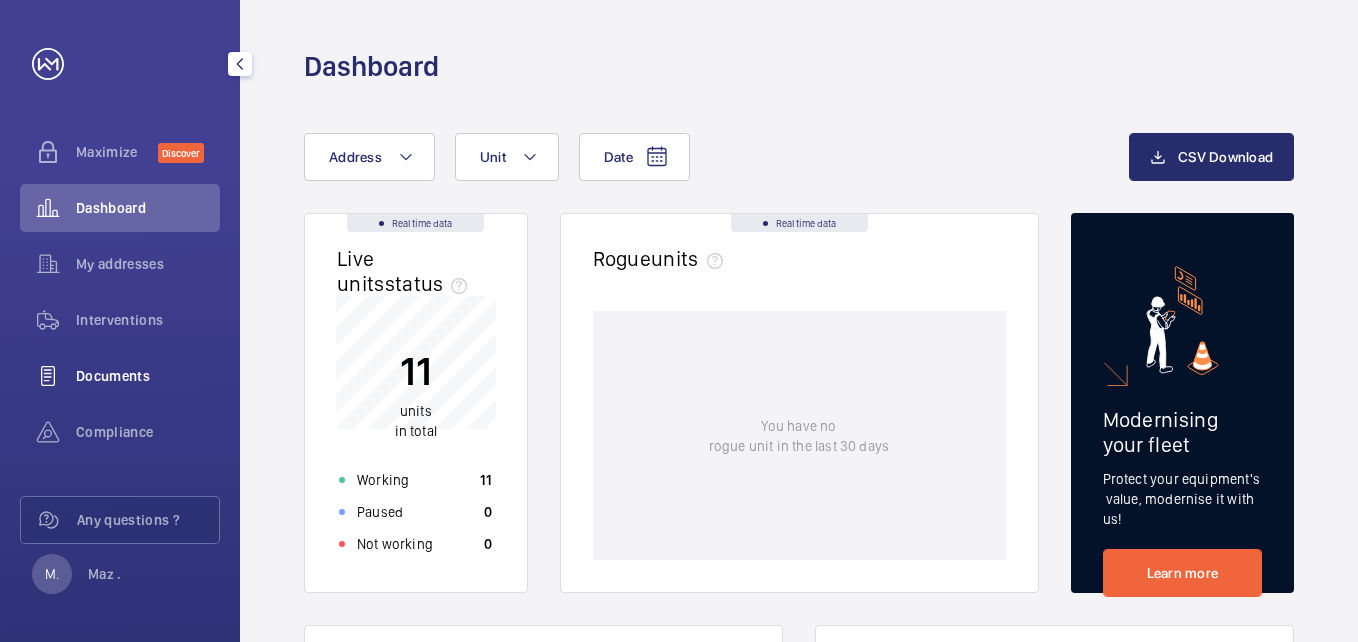 click on "Documents" 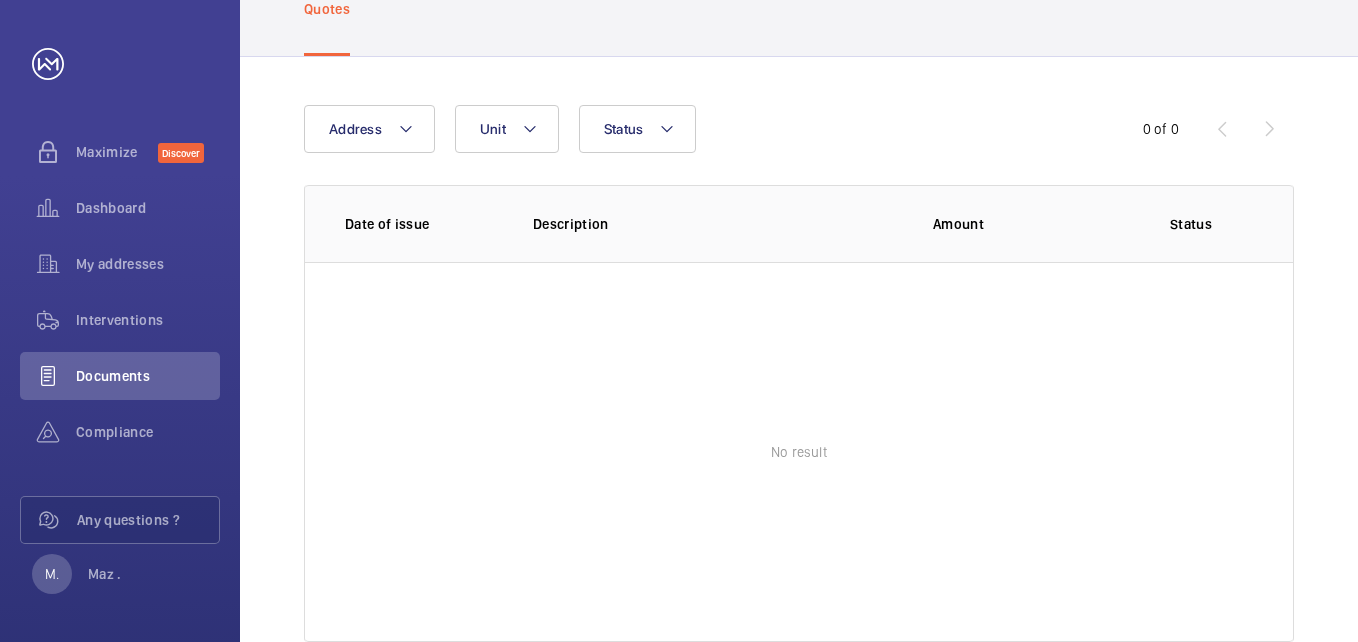 scroll, scrollTop: 172, scrollLeft: 0, axis: vertical 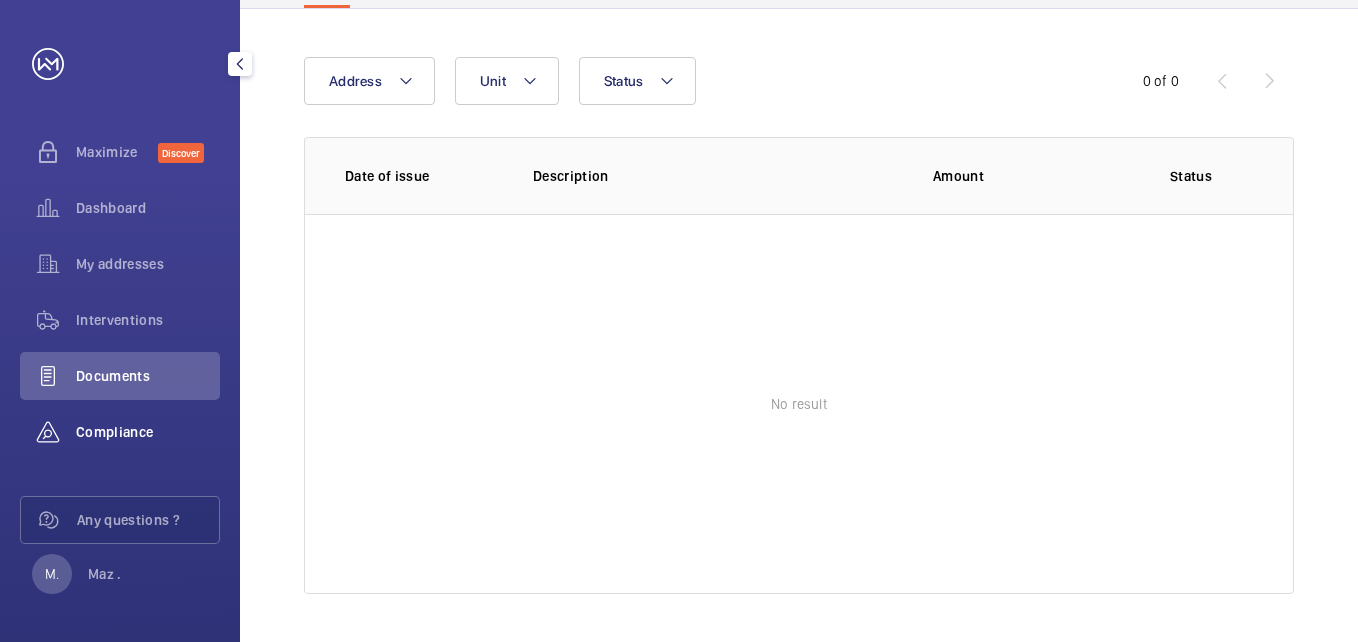click 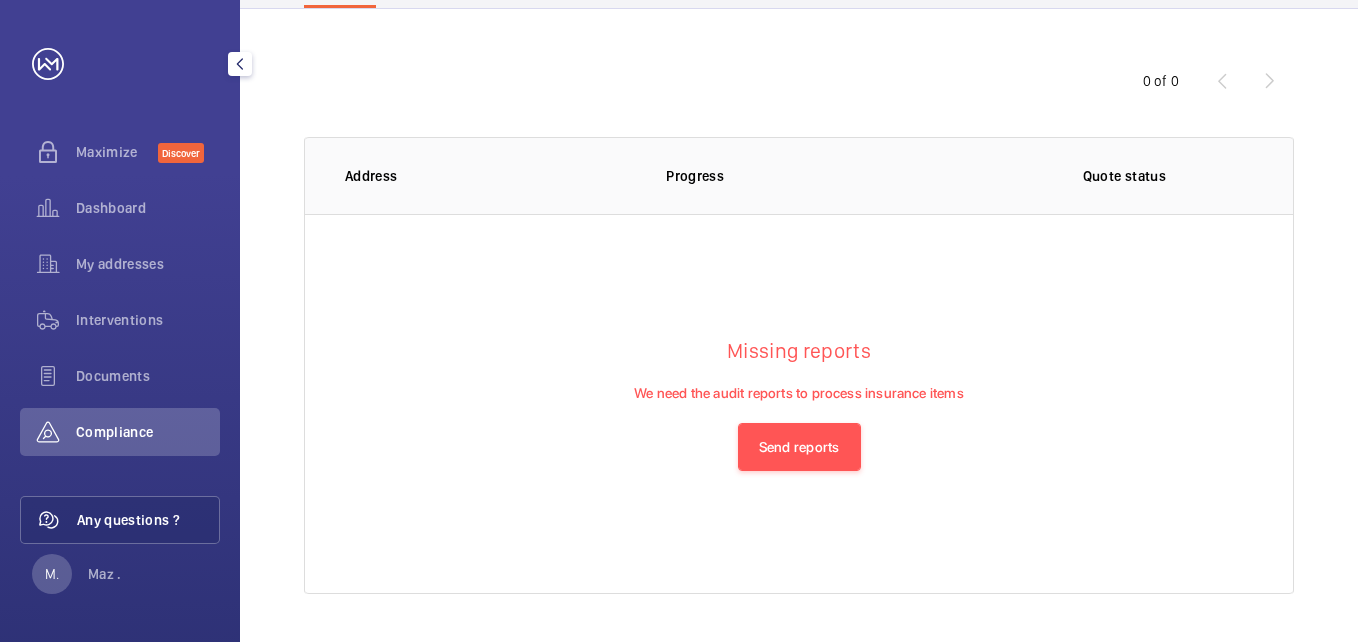 click on "Any questions ?" 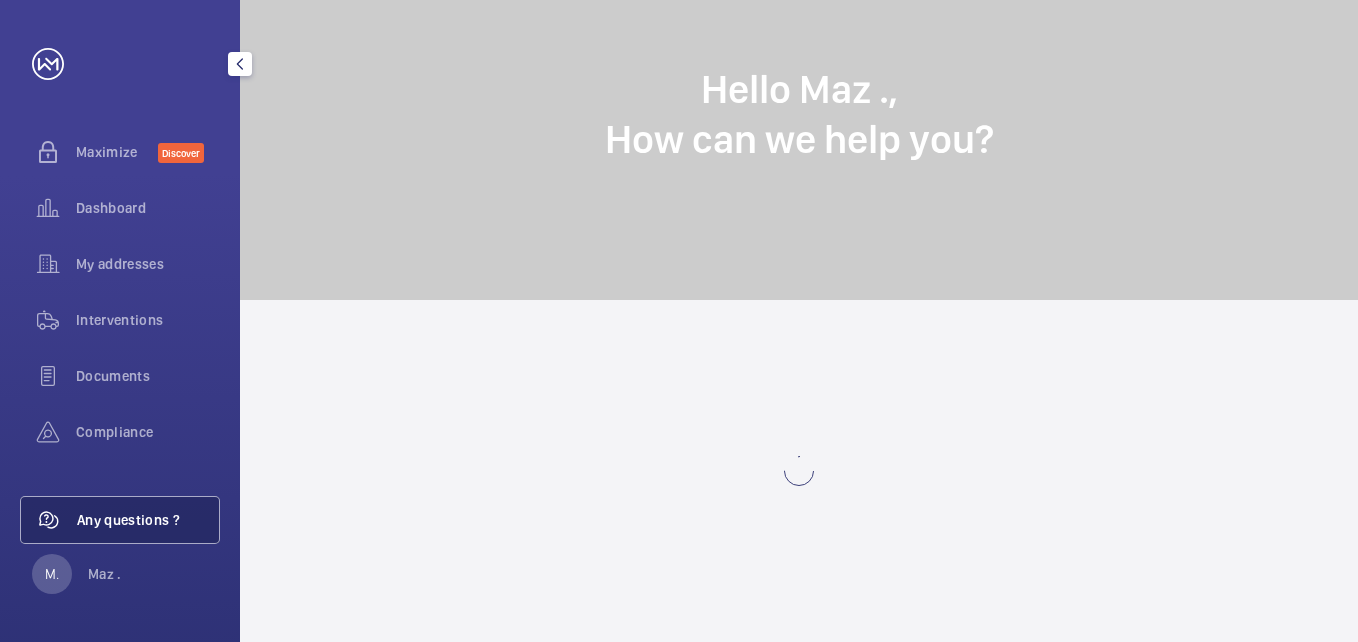 scroll, scrollTop: 0, scrollLeft: 0, axis: both 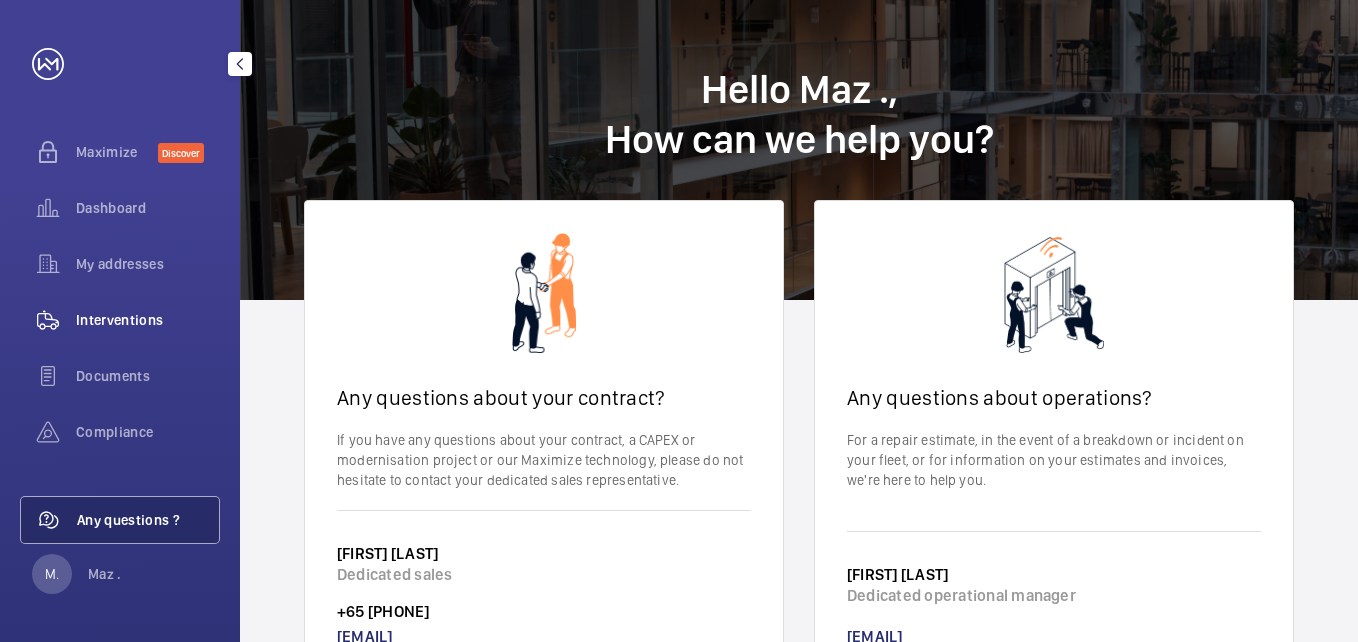 click on "Interventions" 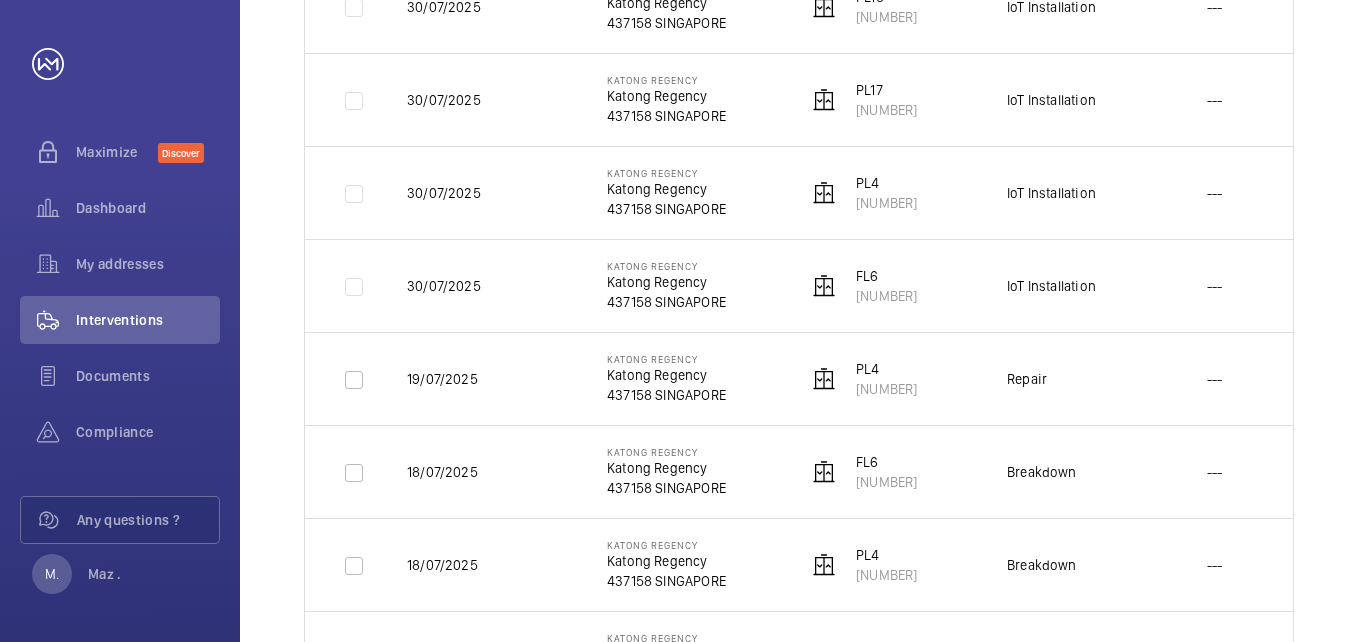 scroll, scrollTop: 1333, scrollLeft: 0, axis: vertical 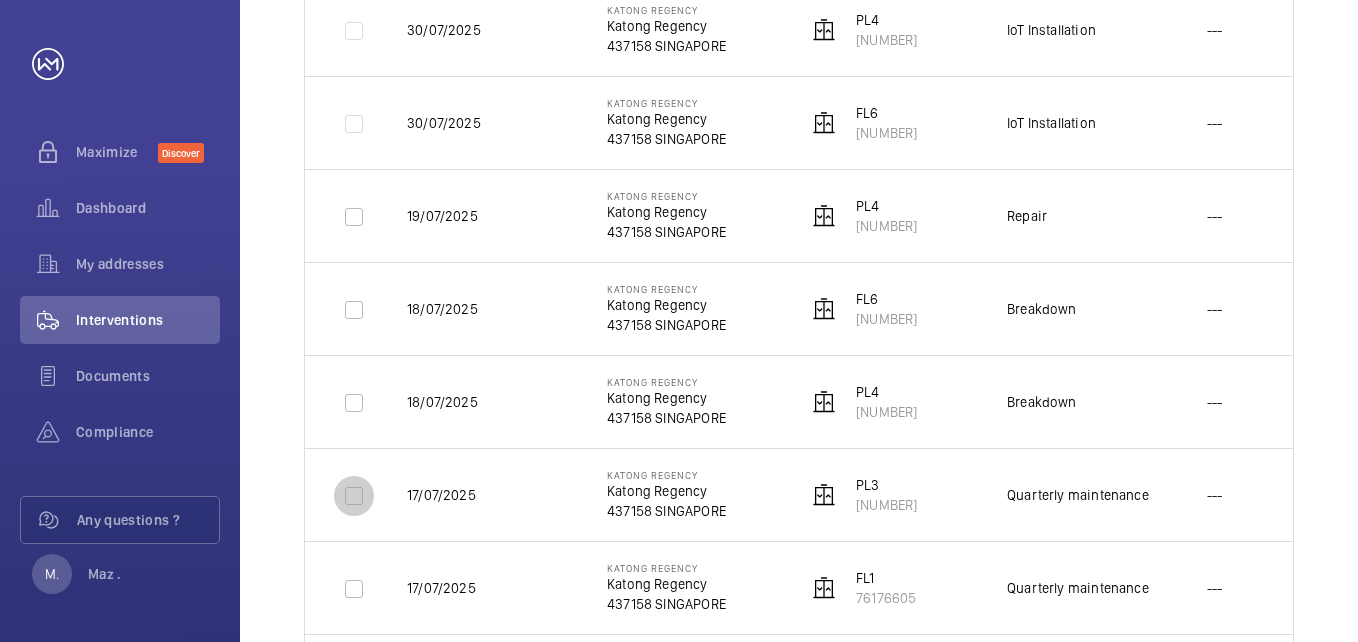 click at bounding box center (354, 496) 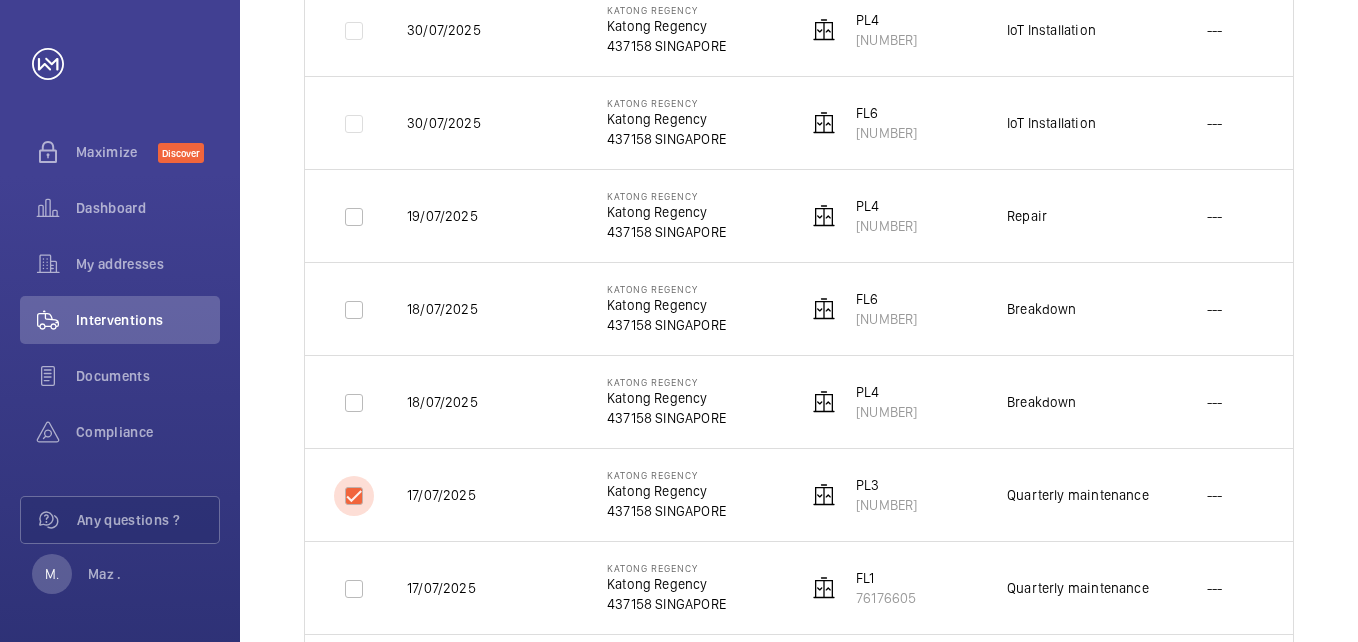 checkbox on "true" 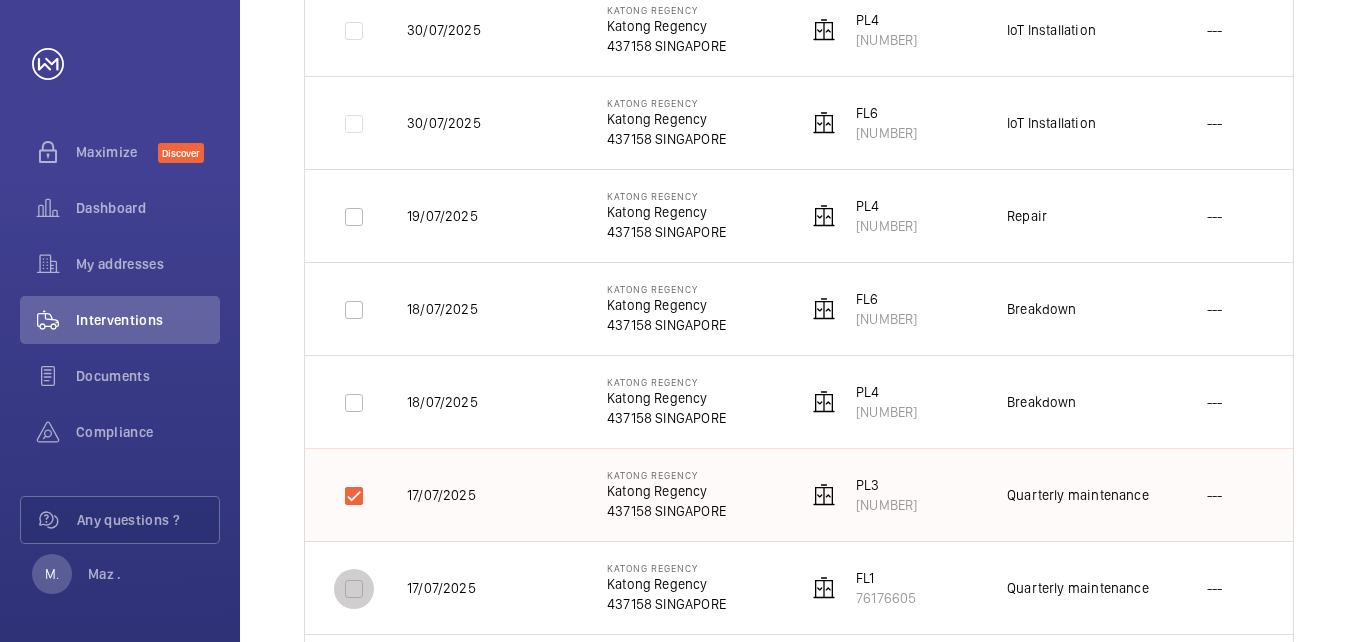 click at bounding box center (354, 589) 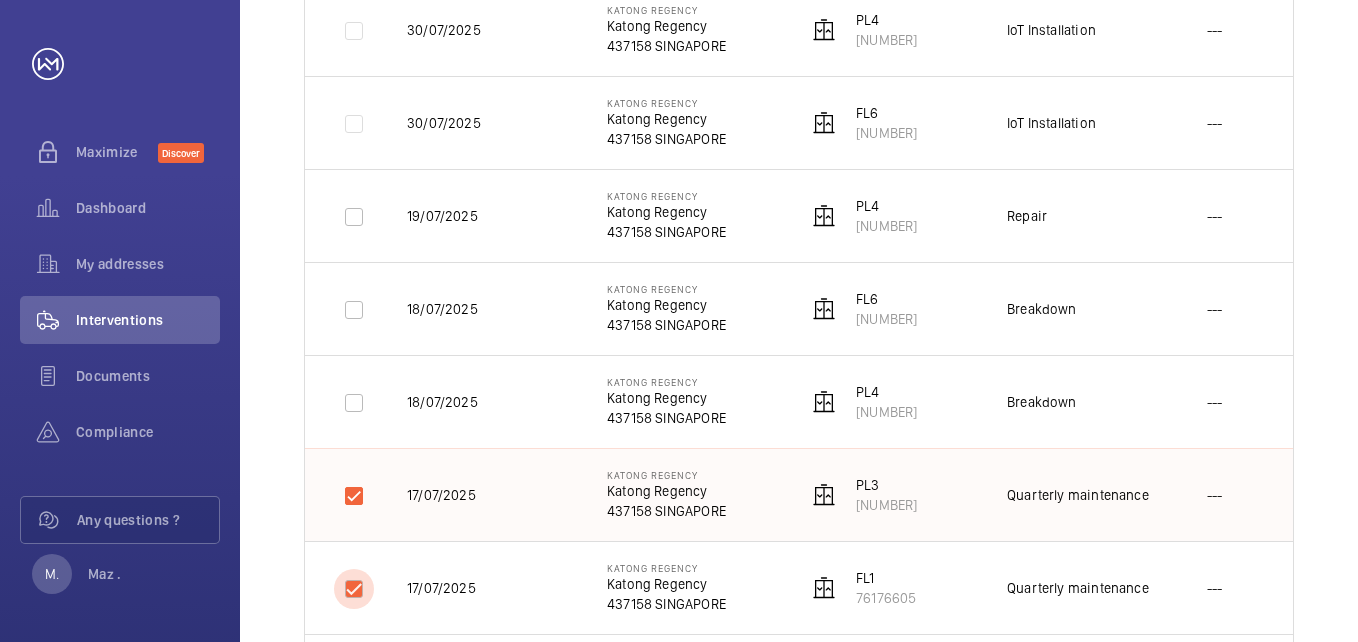 checkbox on "true" 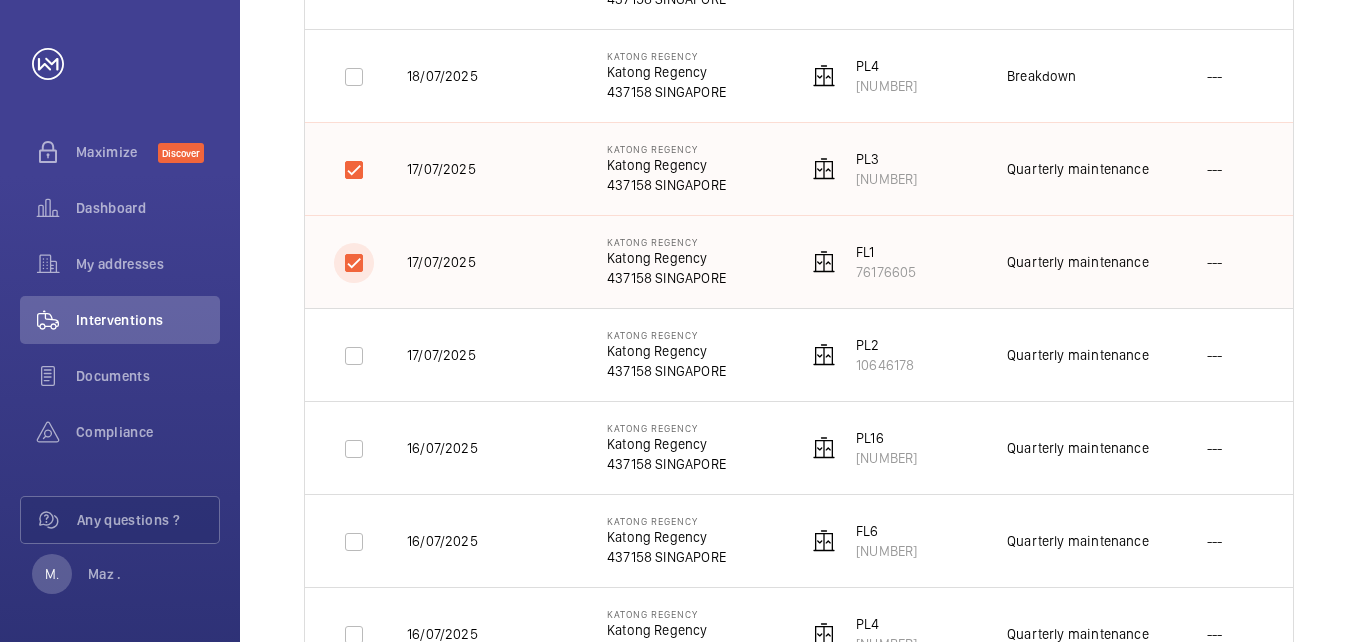 scroll, scrollTop: 1667, scrollLeft: 0, axis: vertical 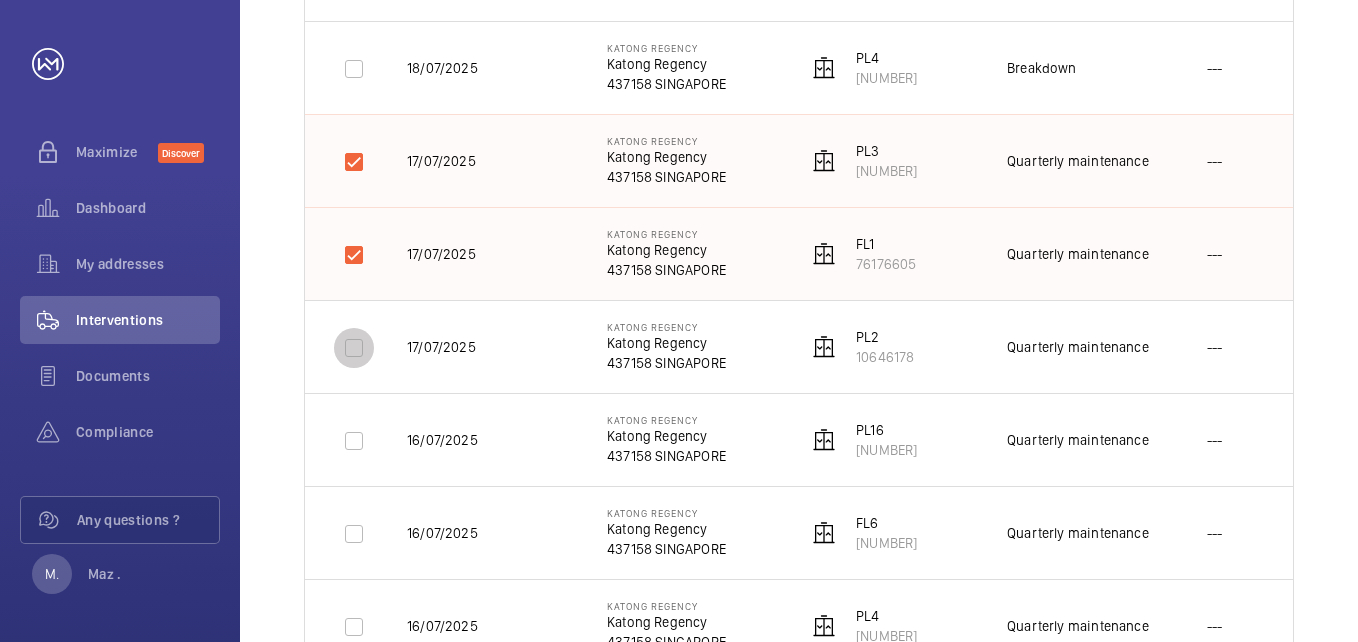 click at bounding box center (354, 348) 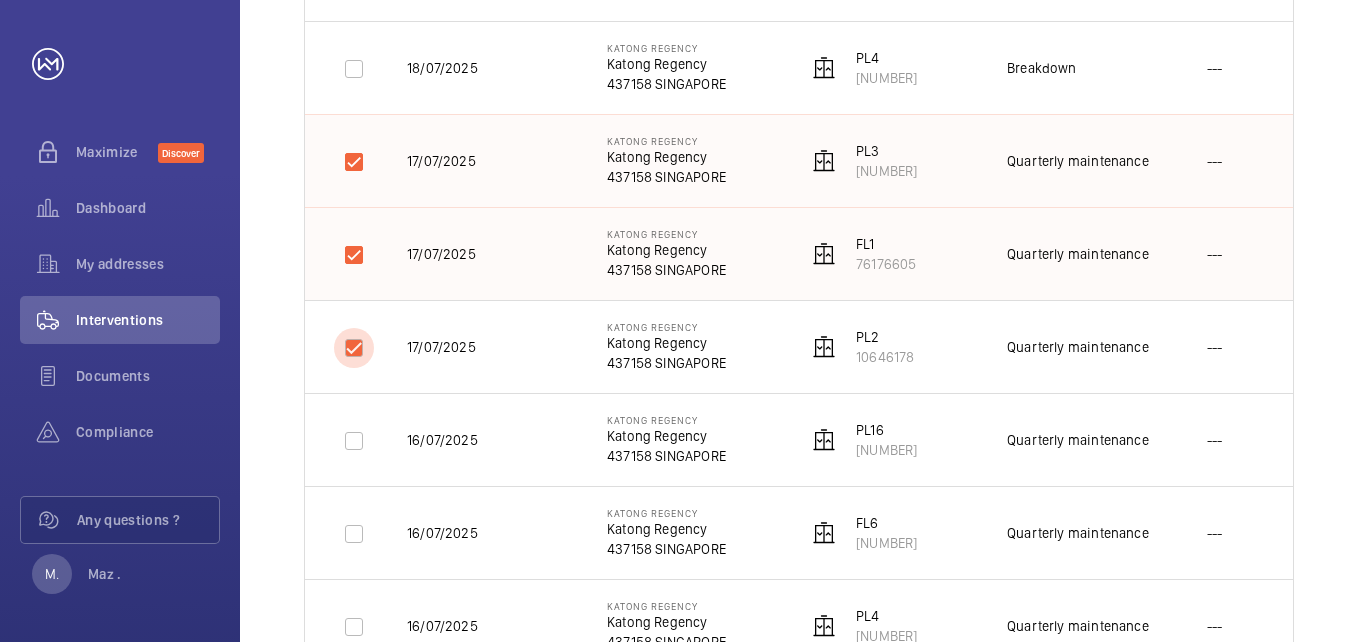 checkbox on "true" 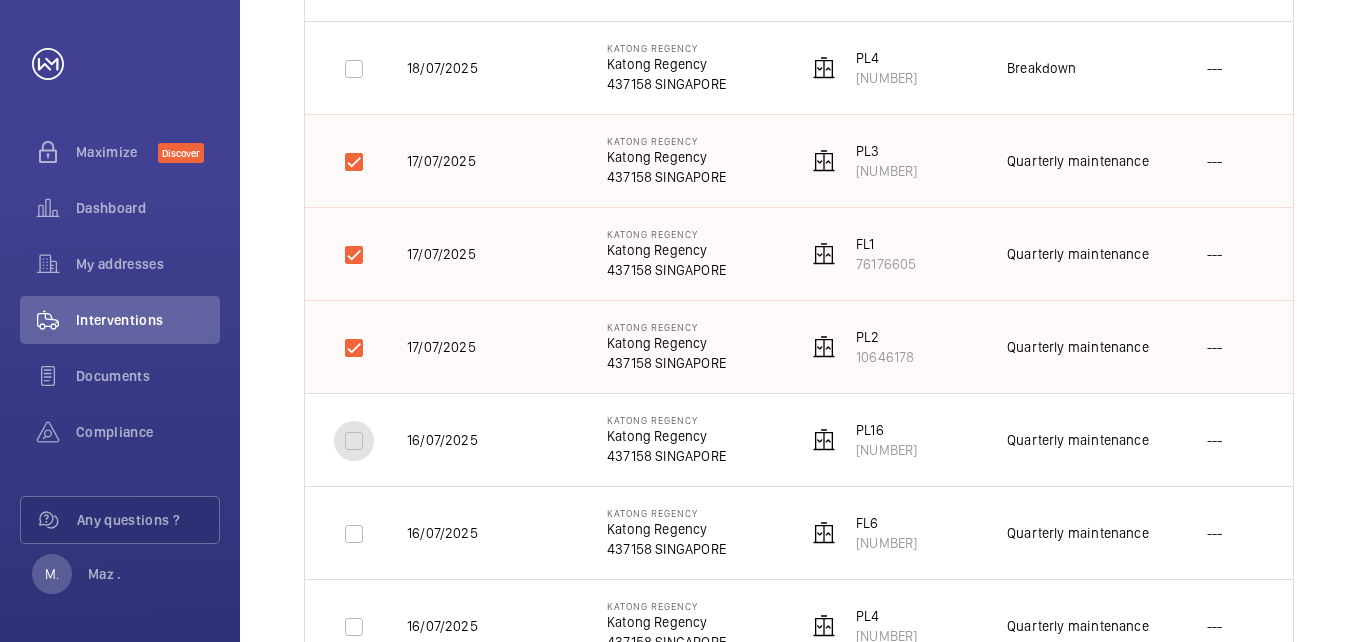 click at bounding box center [354, 441] 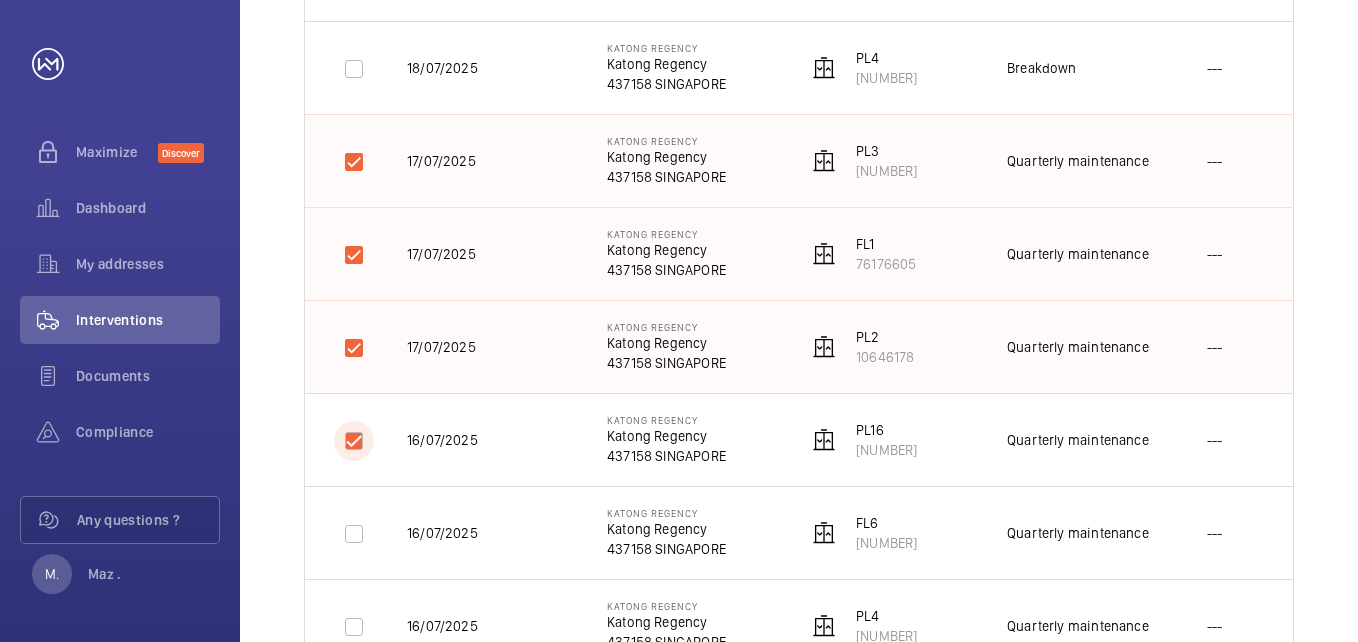 checkbox on "true" 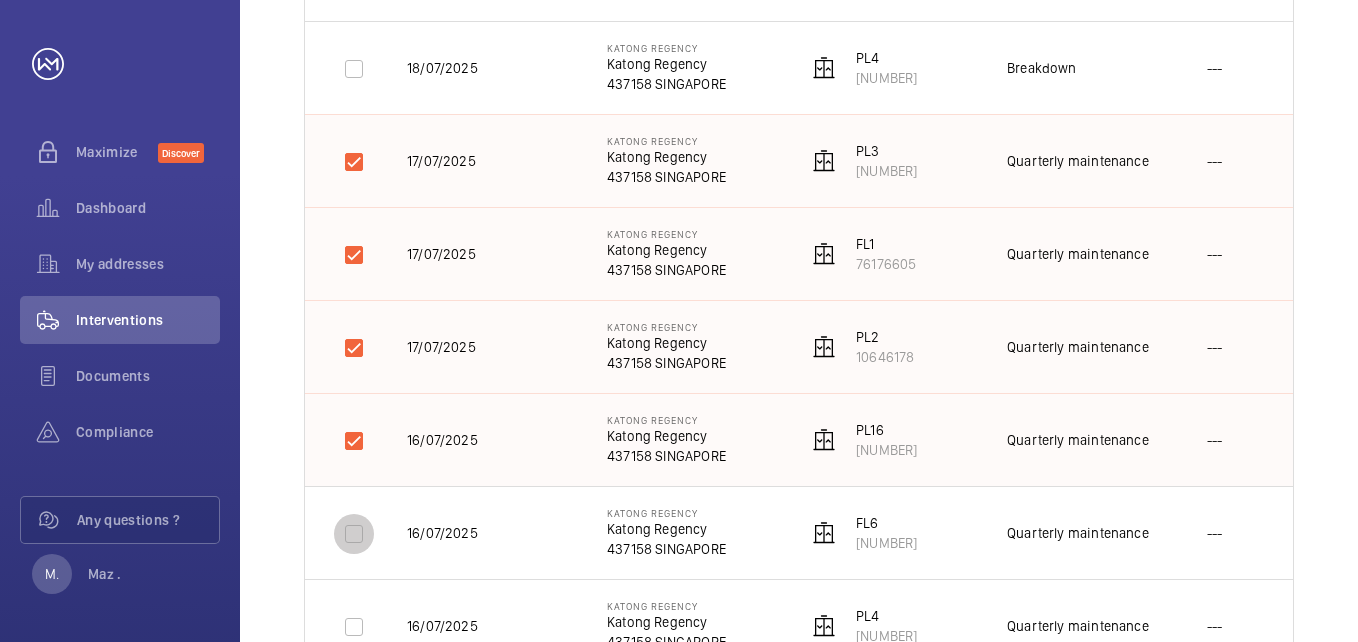 click at bounding box center (354, 534) 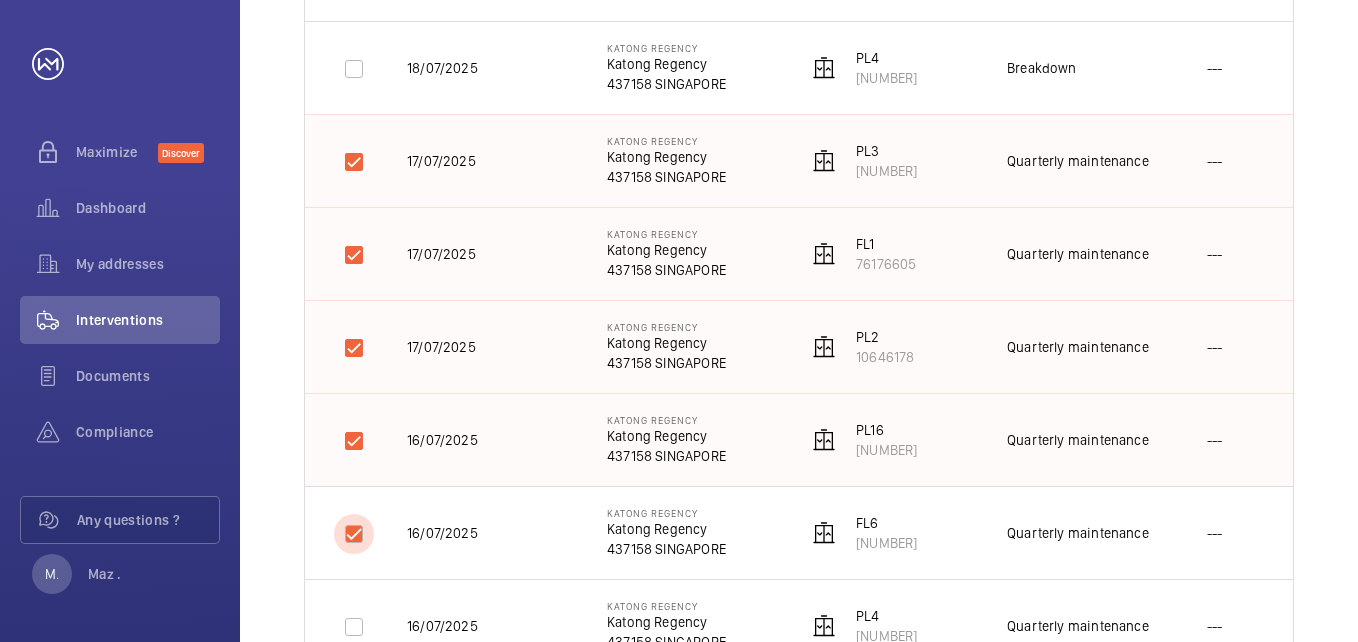 checkbox on "true" 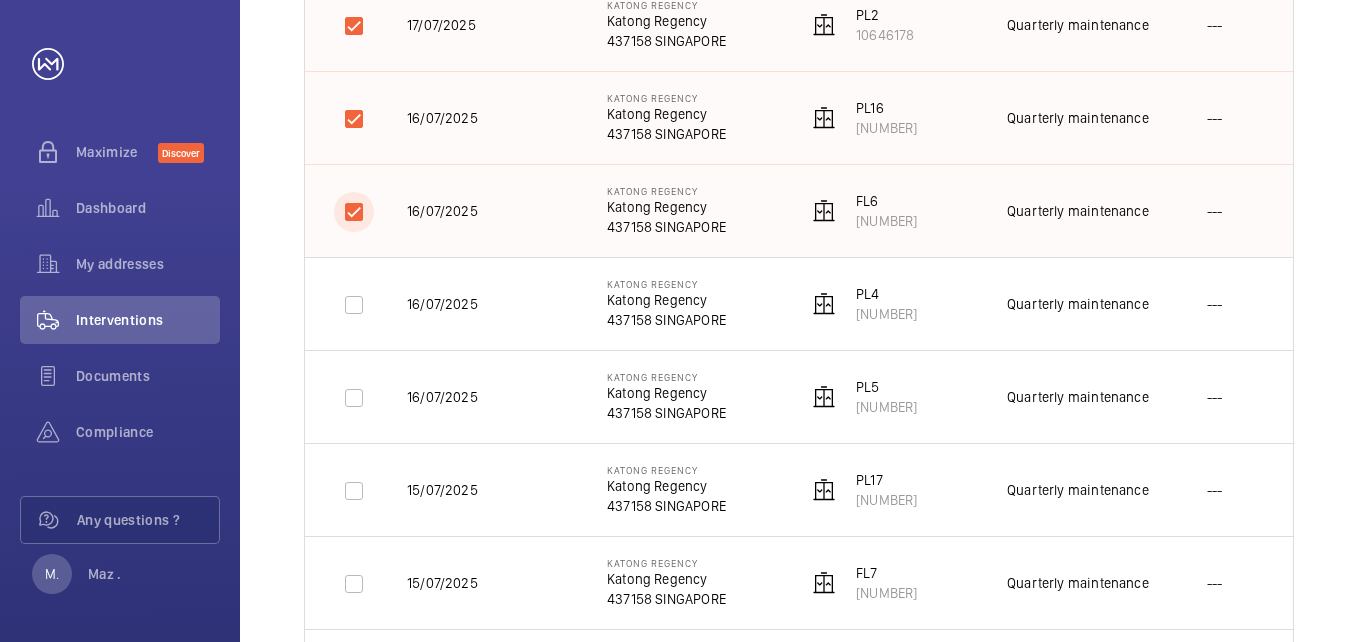 scroll, scrollTop: 2000, scrollLeft: 0, axis: vertical 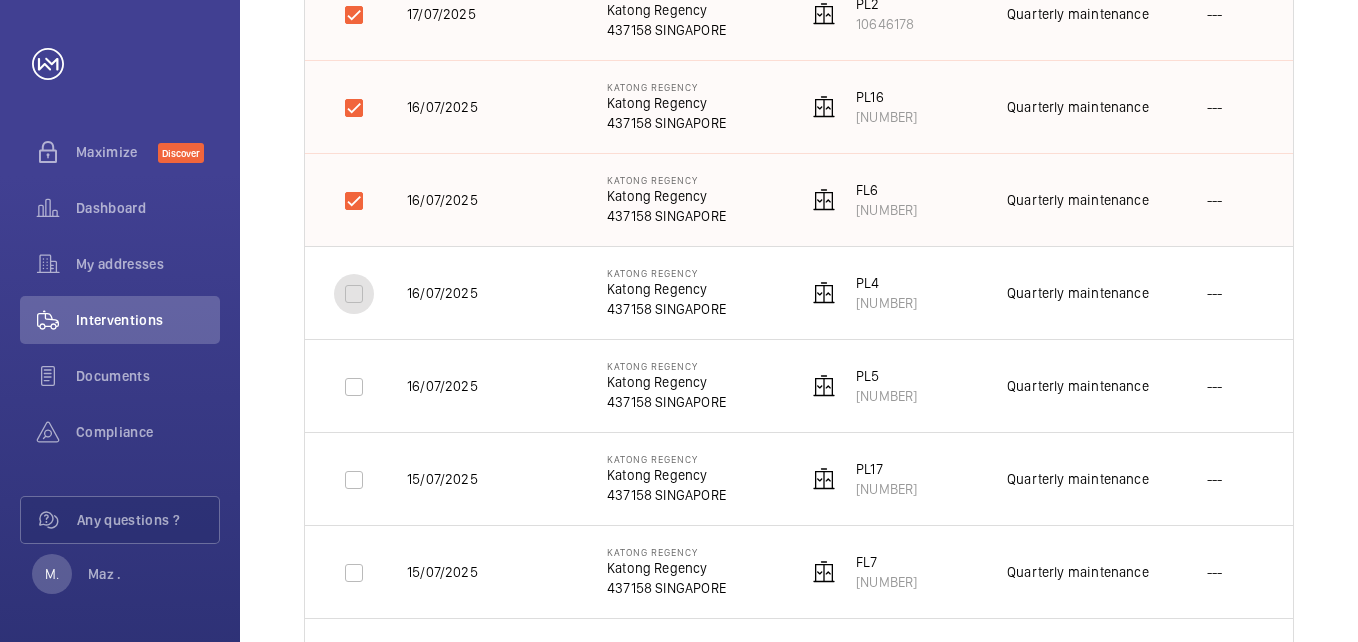 click at bounding box center (354, 294) 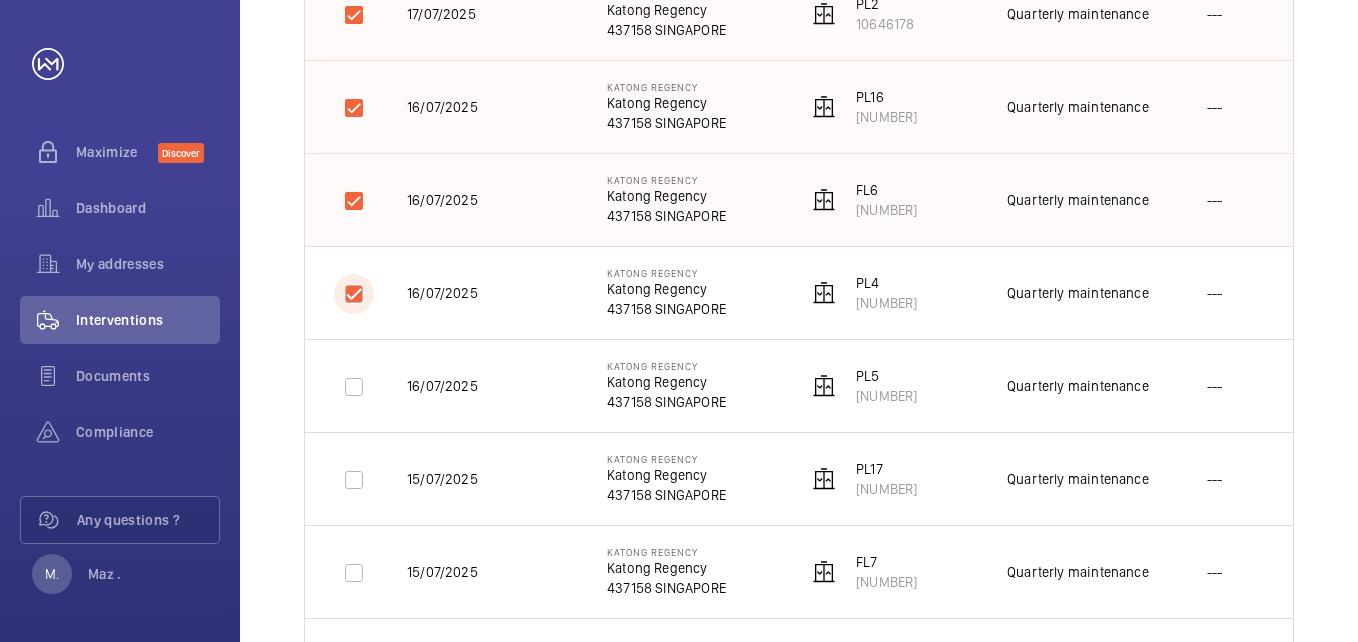 checkbox on "true" 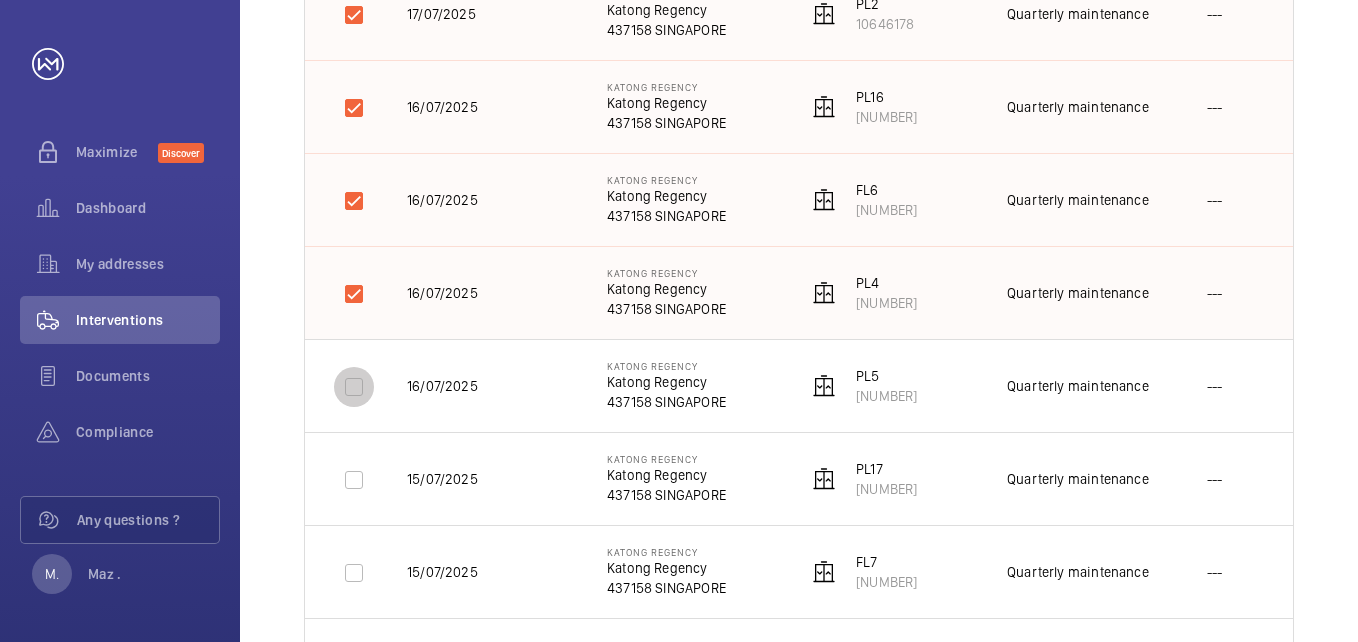 click at bounding box center [354, 387] 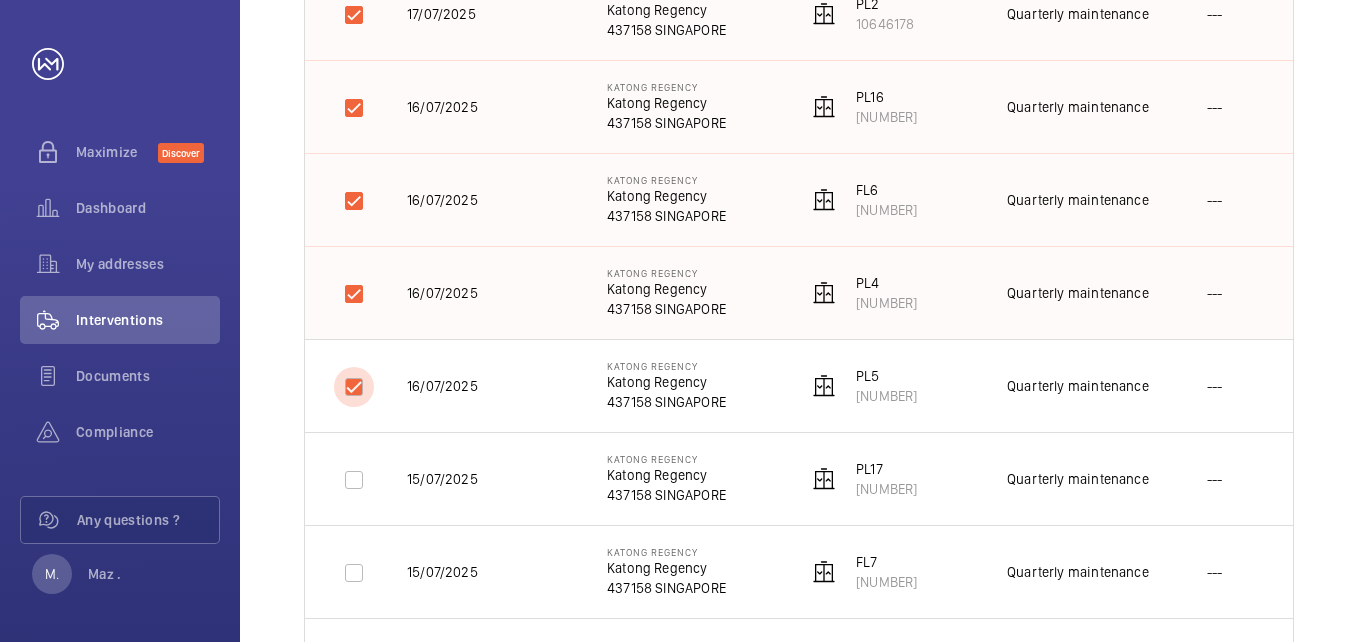 checkbox on "true" 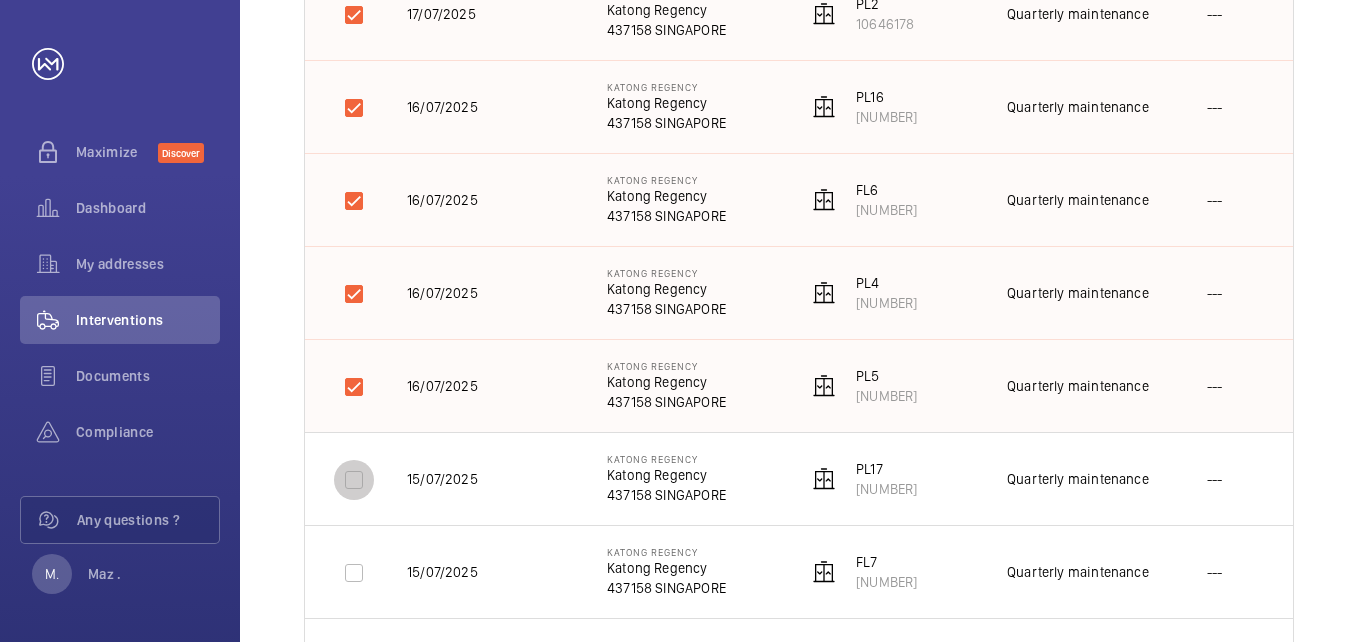 click at bounding box center (354, 480) 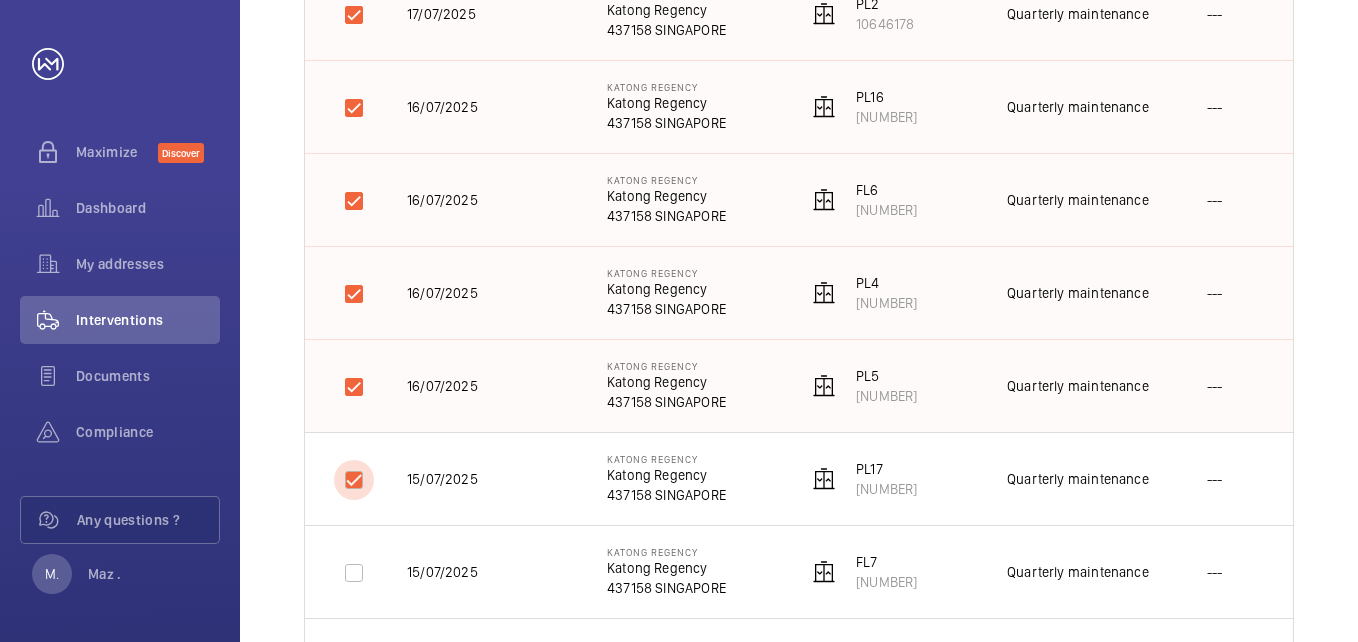 checkbox on "true" 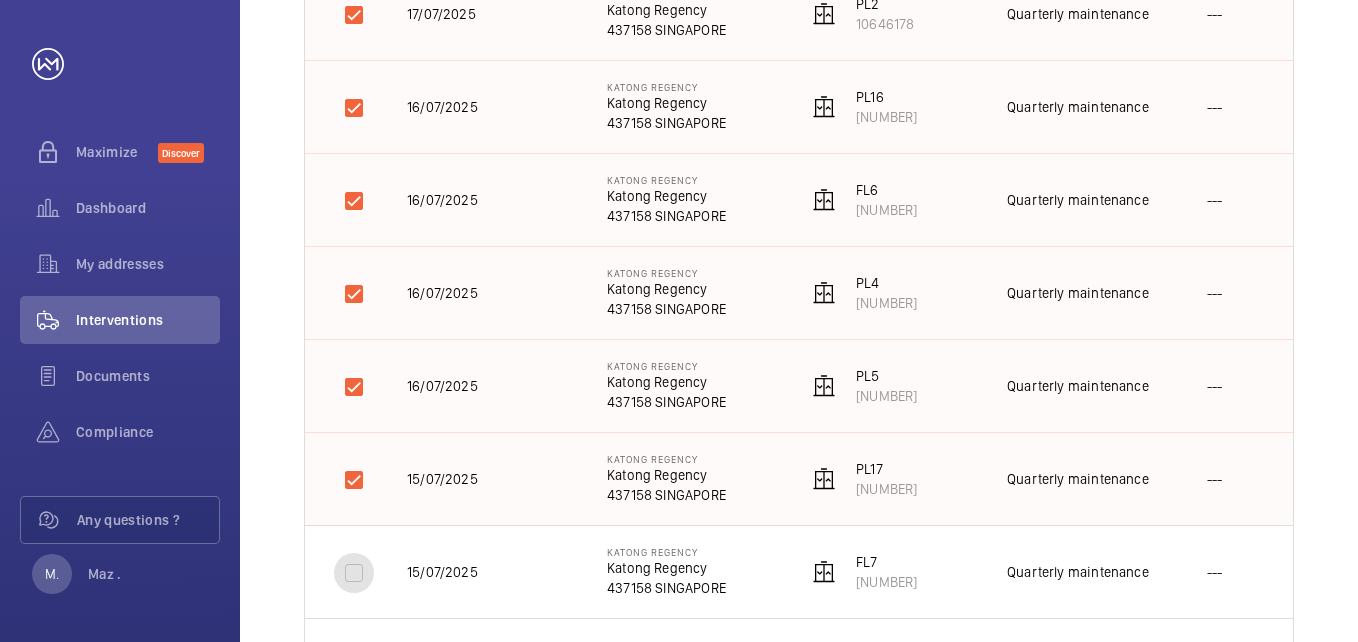 click at bounding box center (354, 573) 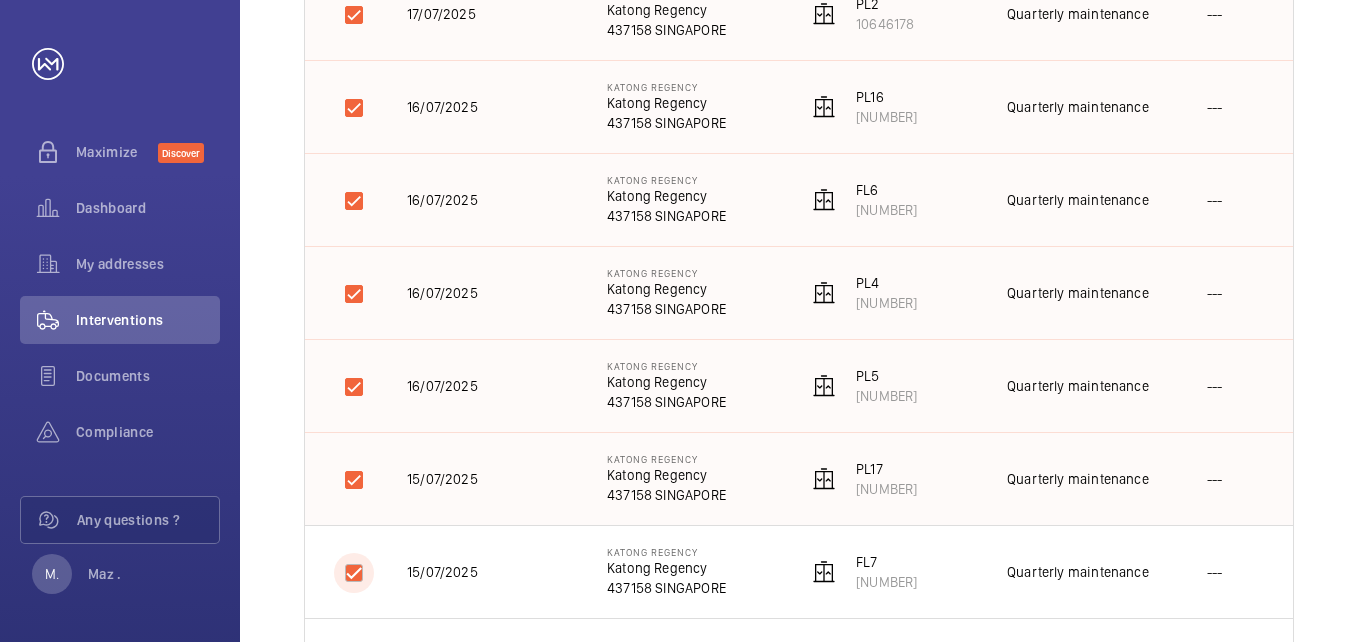 checkbox on "true" 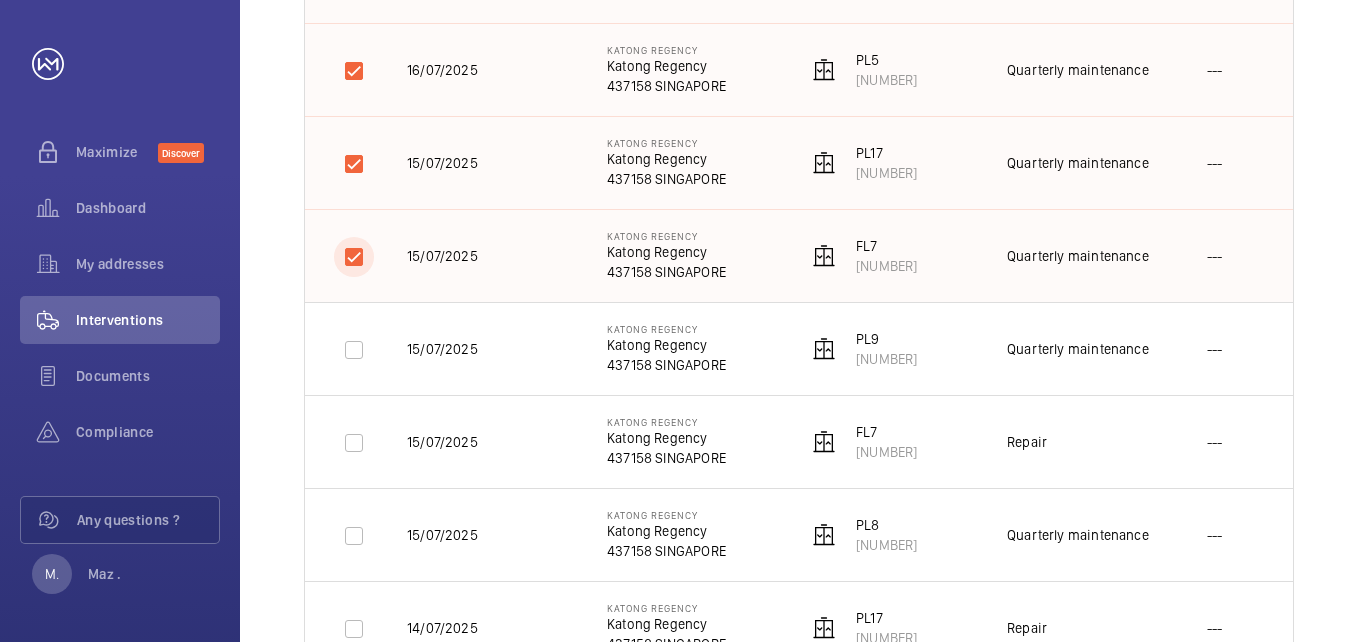 scroll, scrollTop: 2333, scrollLeft: 0, axis: vertical 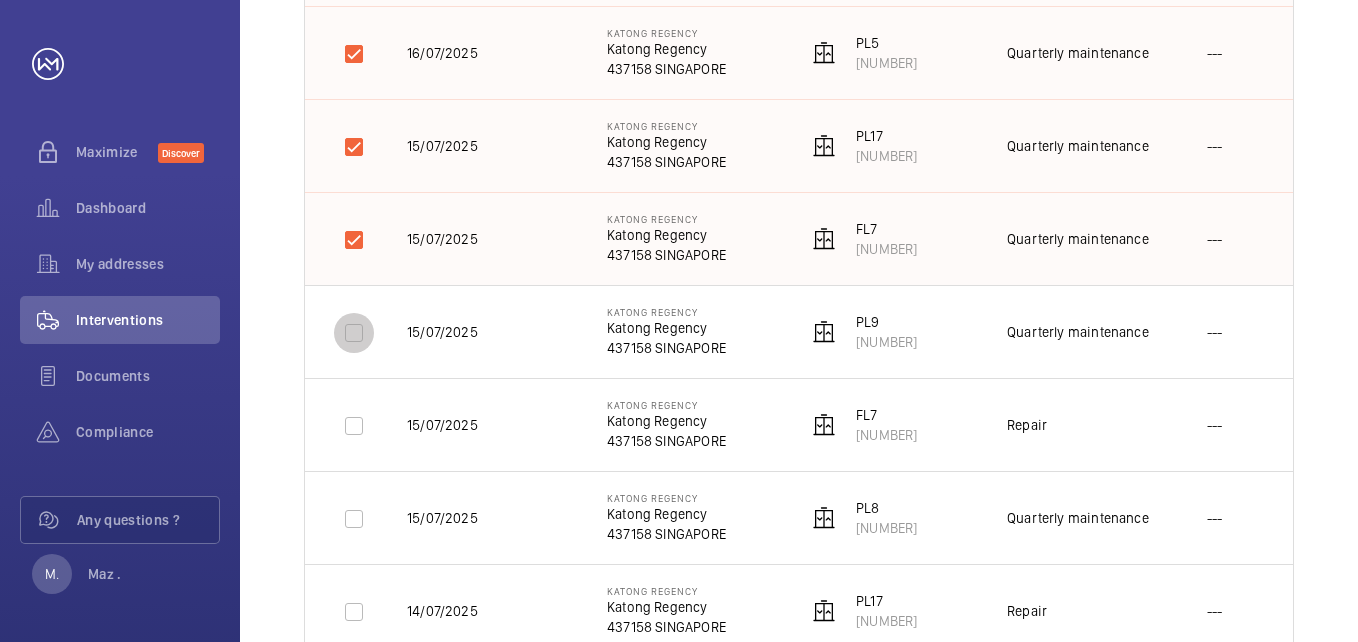 click at bounding box center (354, 333) 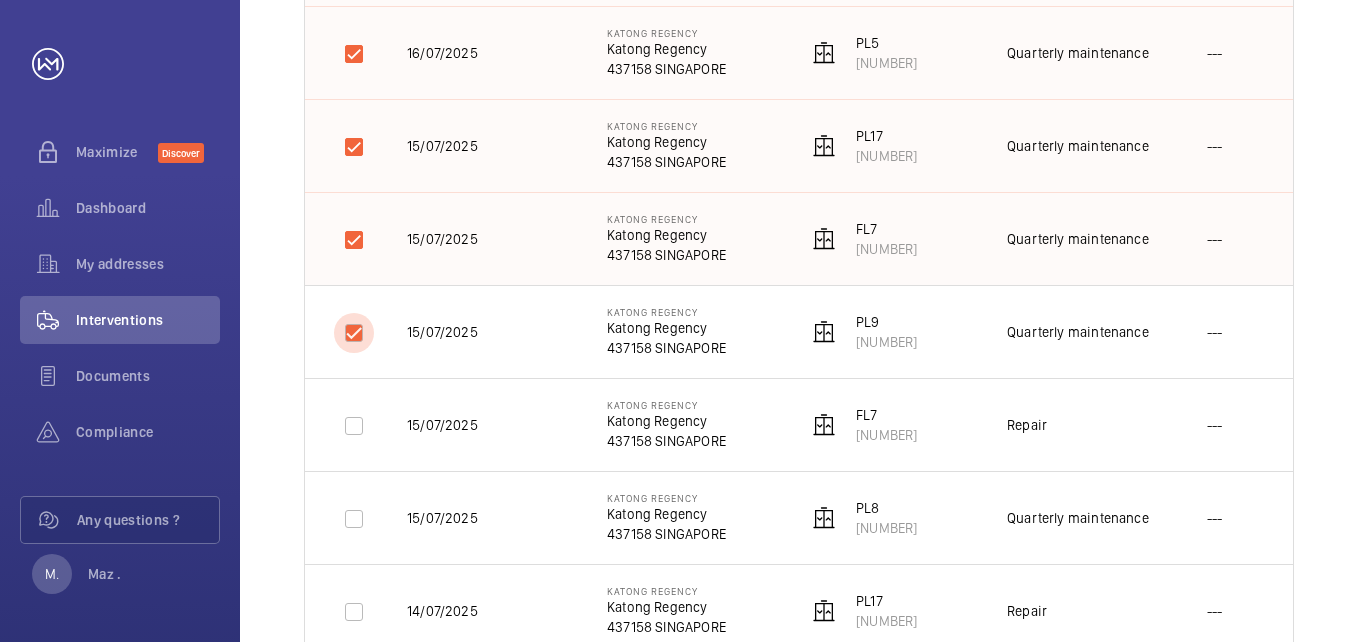 checkbox on "true" 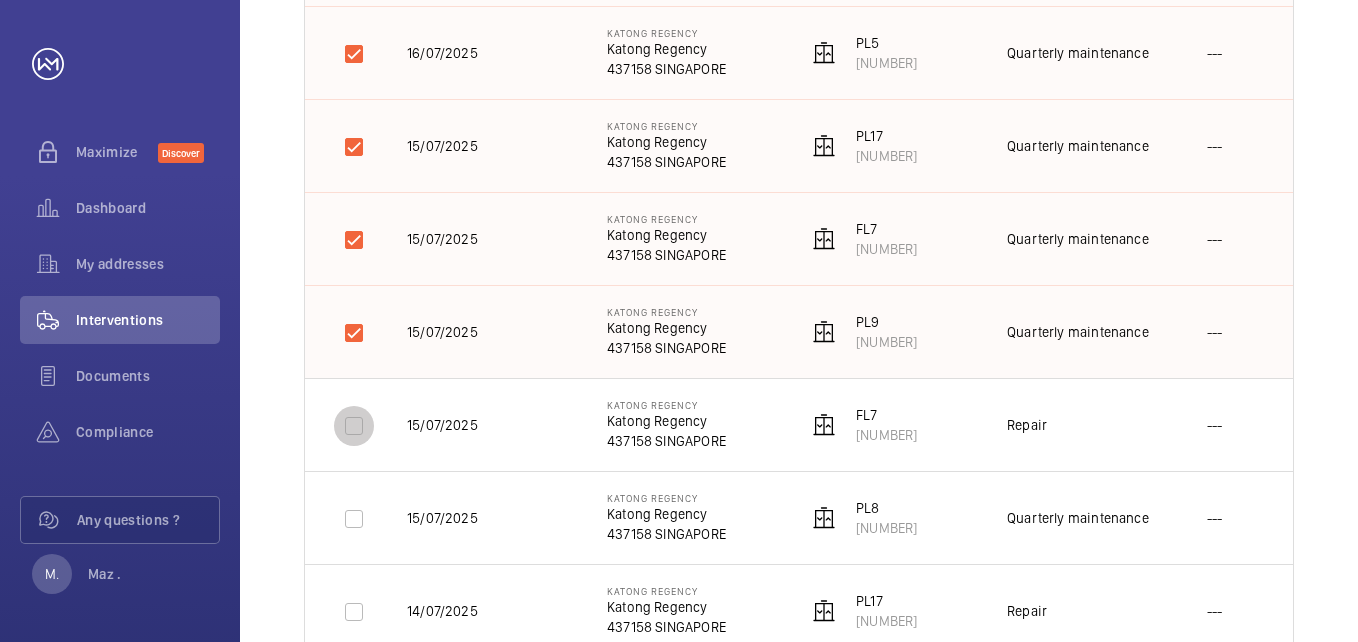 click at bounding box center (354, 426) 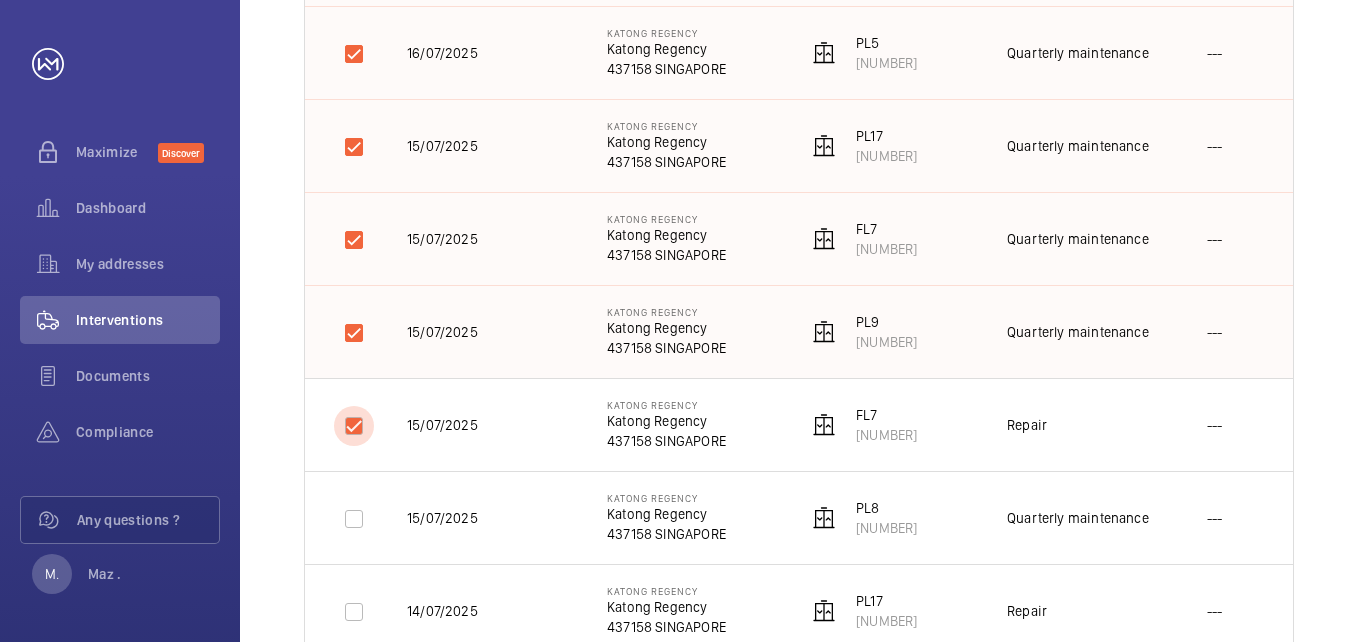 checkbox on "true" 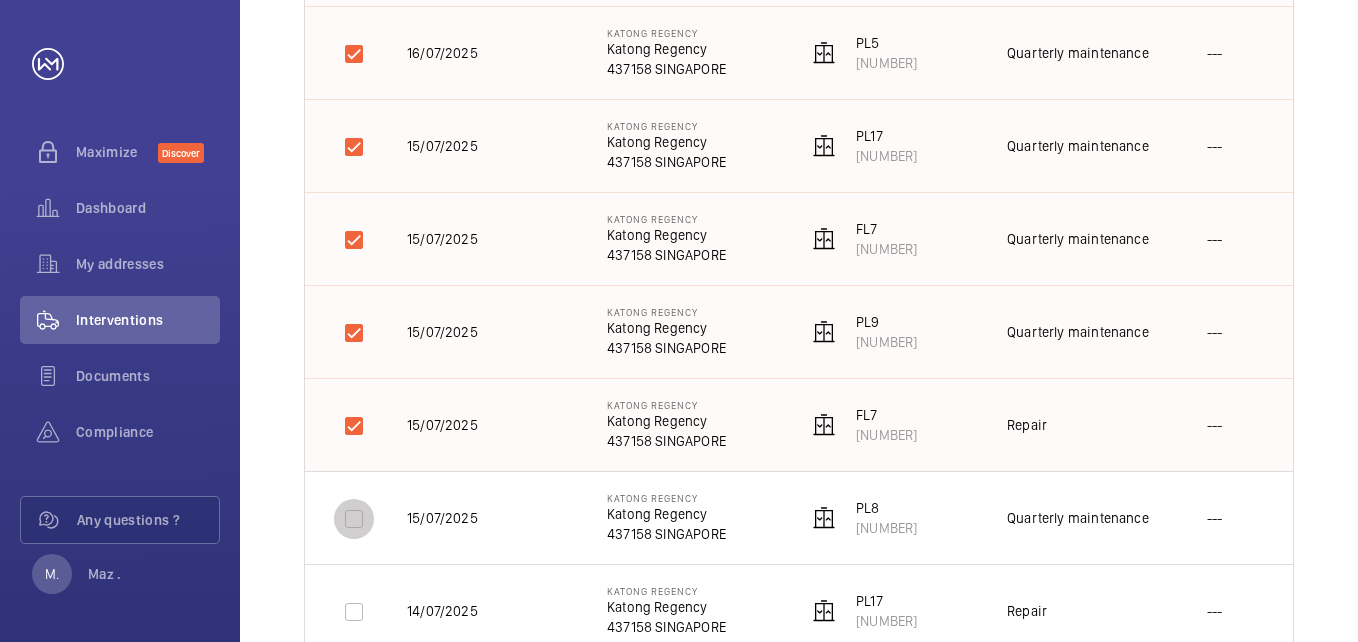 click at bounding box center (354, 519) 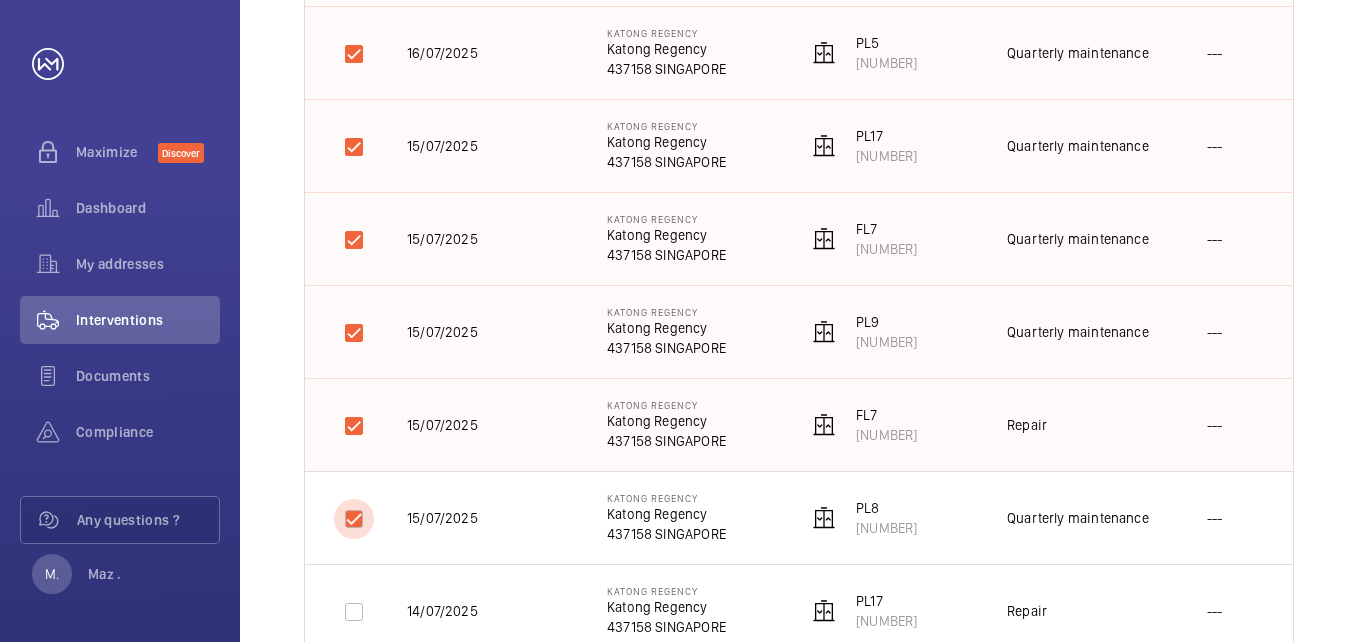 checkbox on "true" 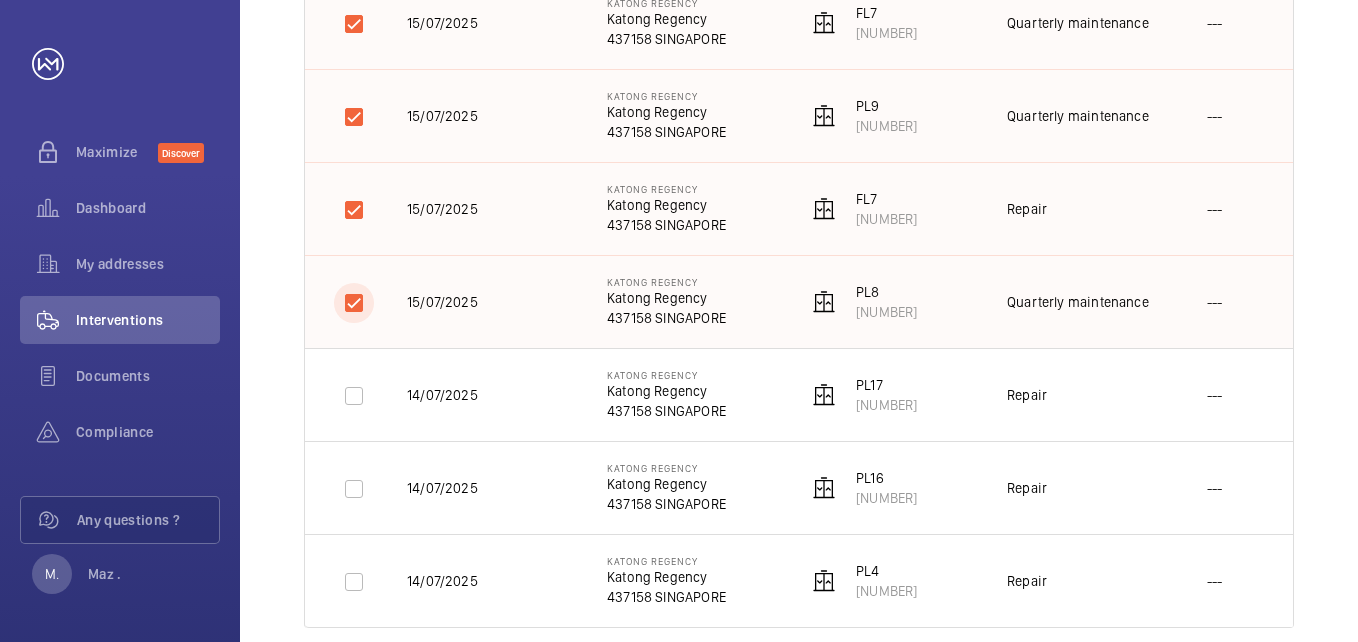 scroll, scrollTop: 2583, scrollLeft: 0, axis: vertical 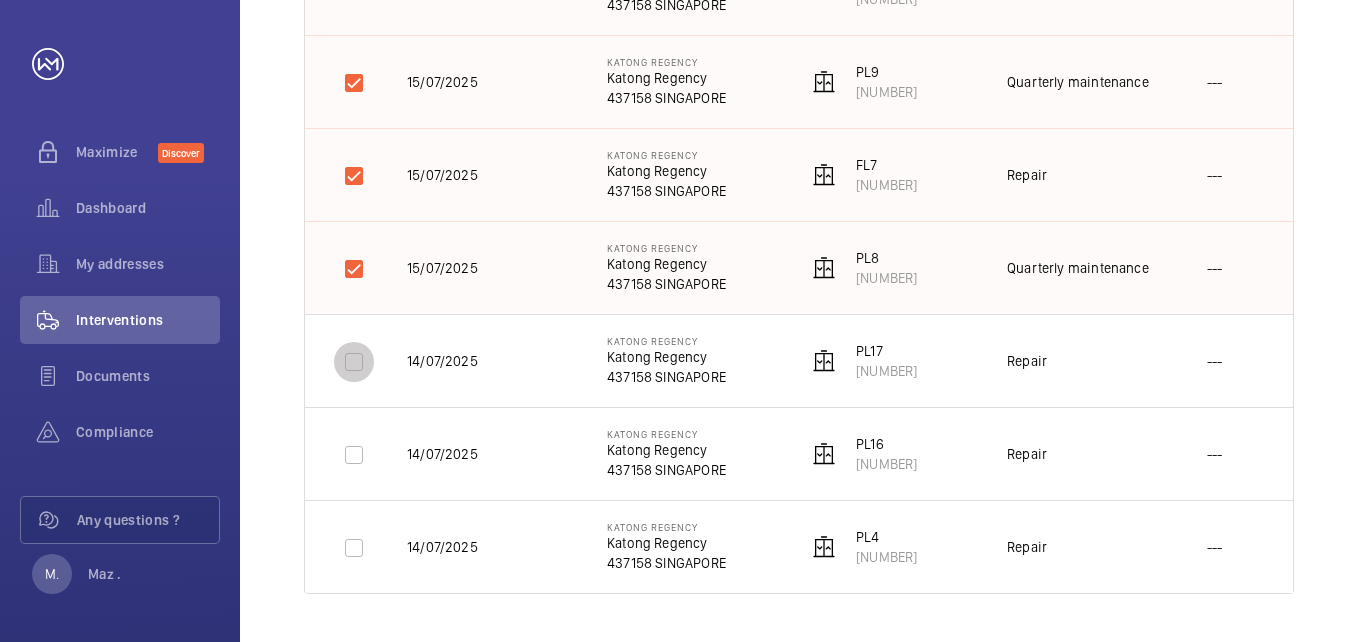 click at bounding box center (354, 362) 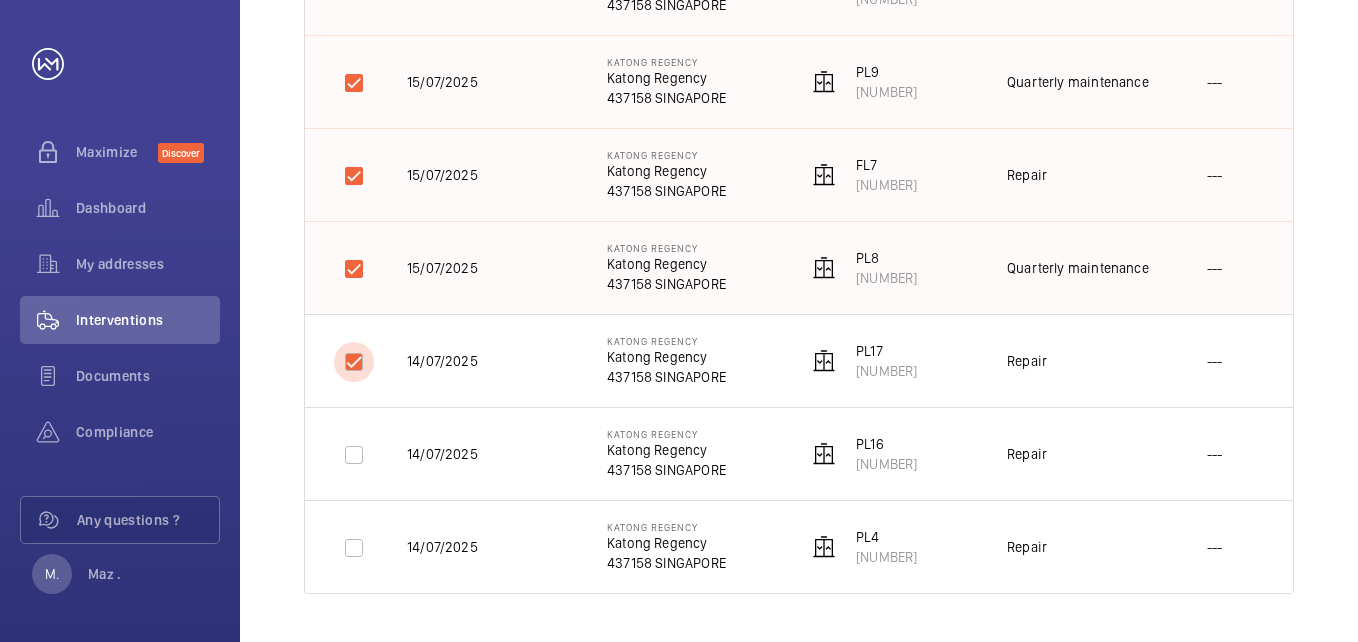 checkbox on "true" 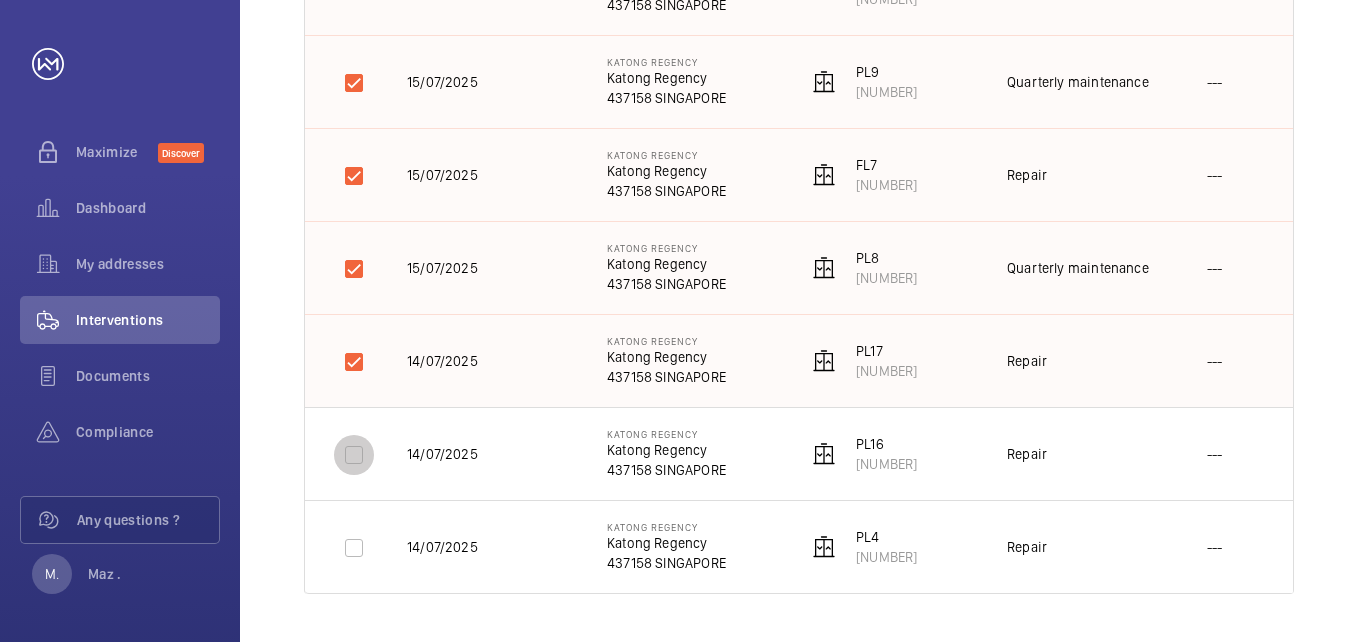 click at bounding box center [354, 455] 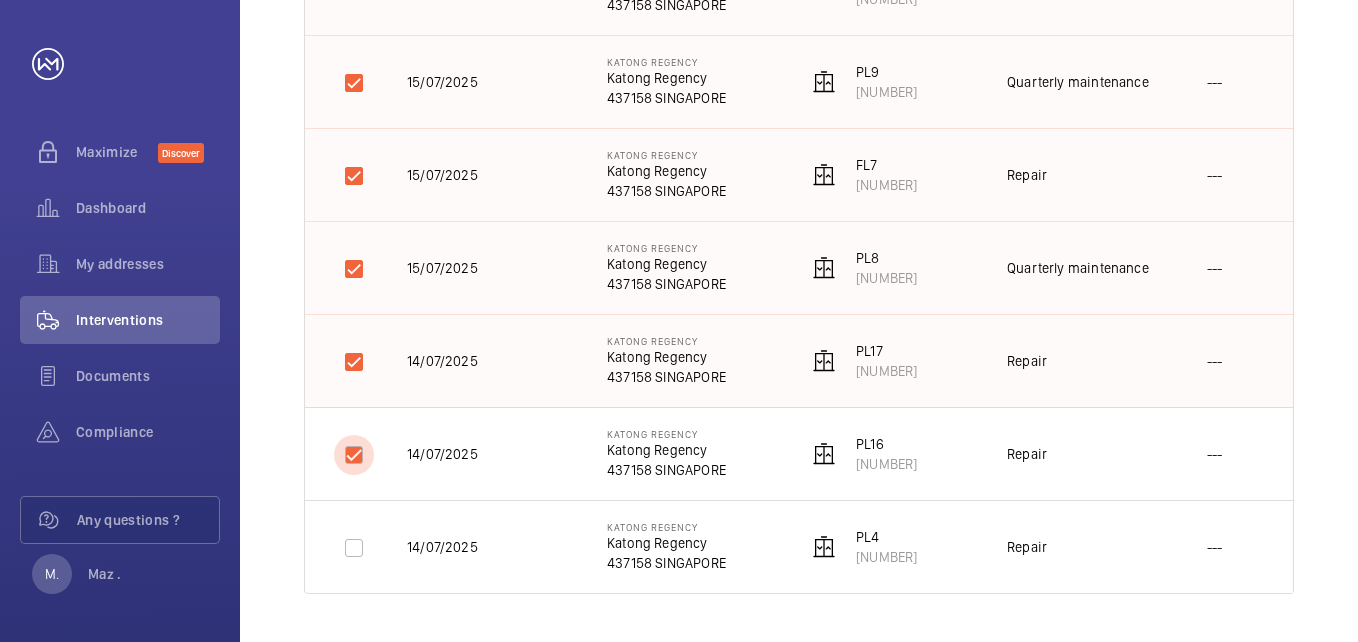 checkbox on "true" 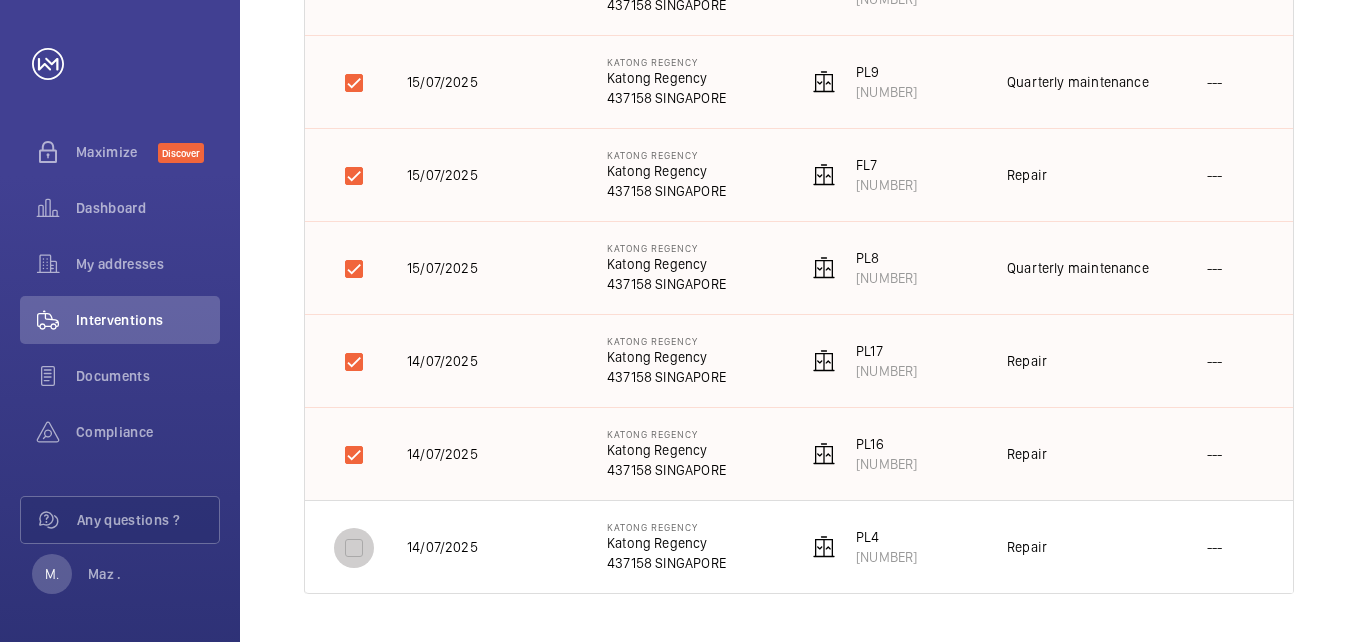 click at bounding box center (354, 548) 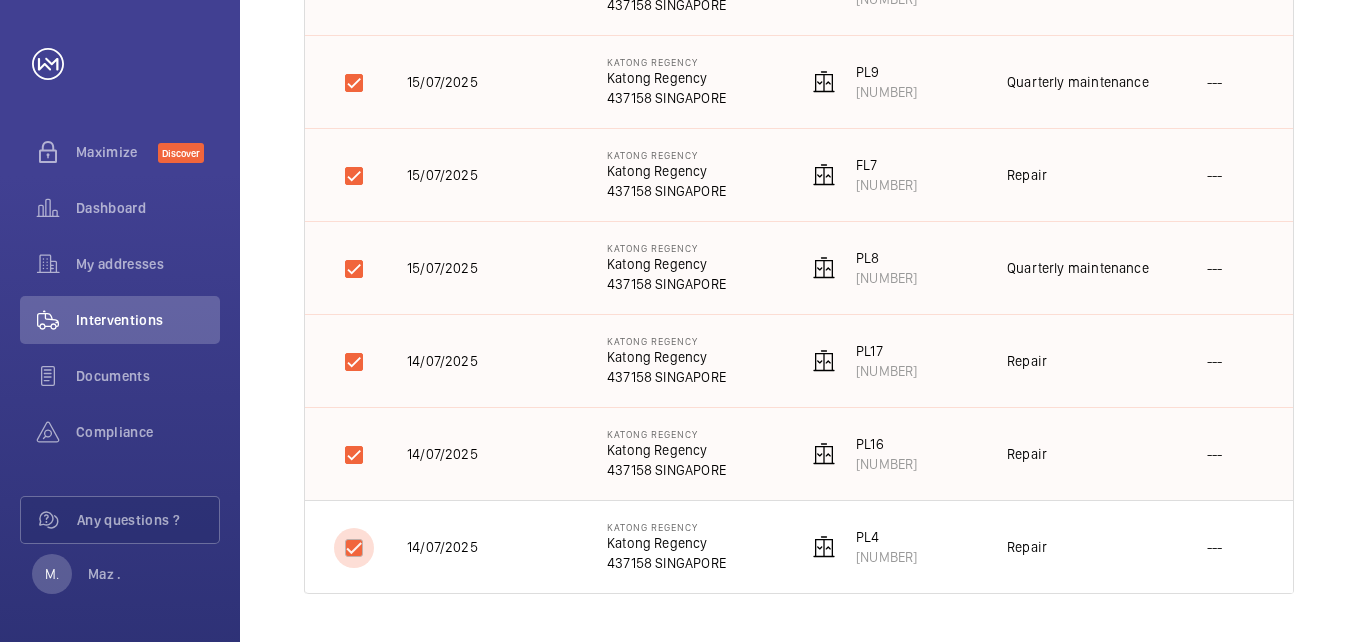 checkbox on "true" 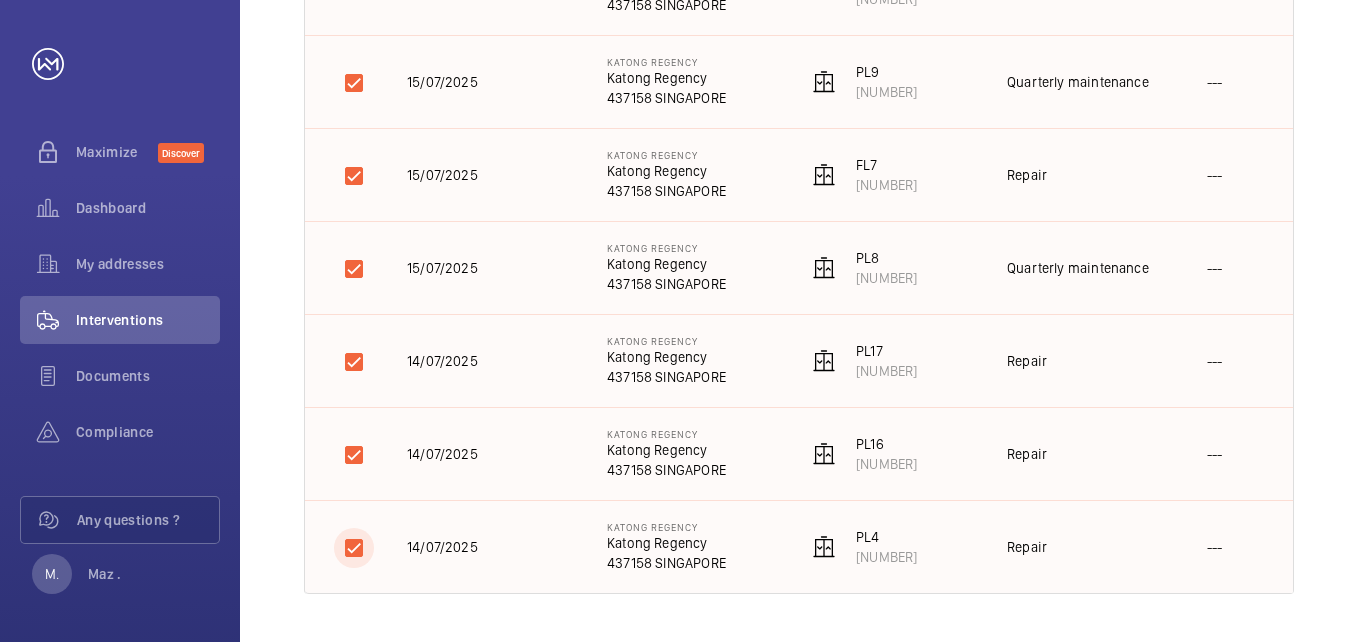 scroll, scrollTop: 2250, scrollLeft: 0, axis: vertical 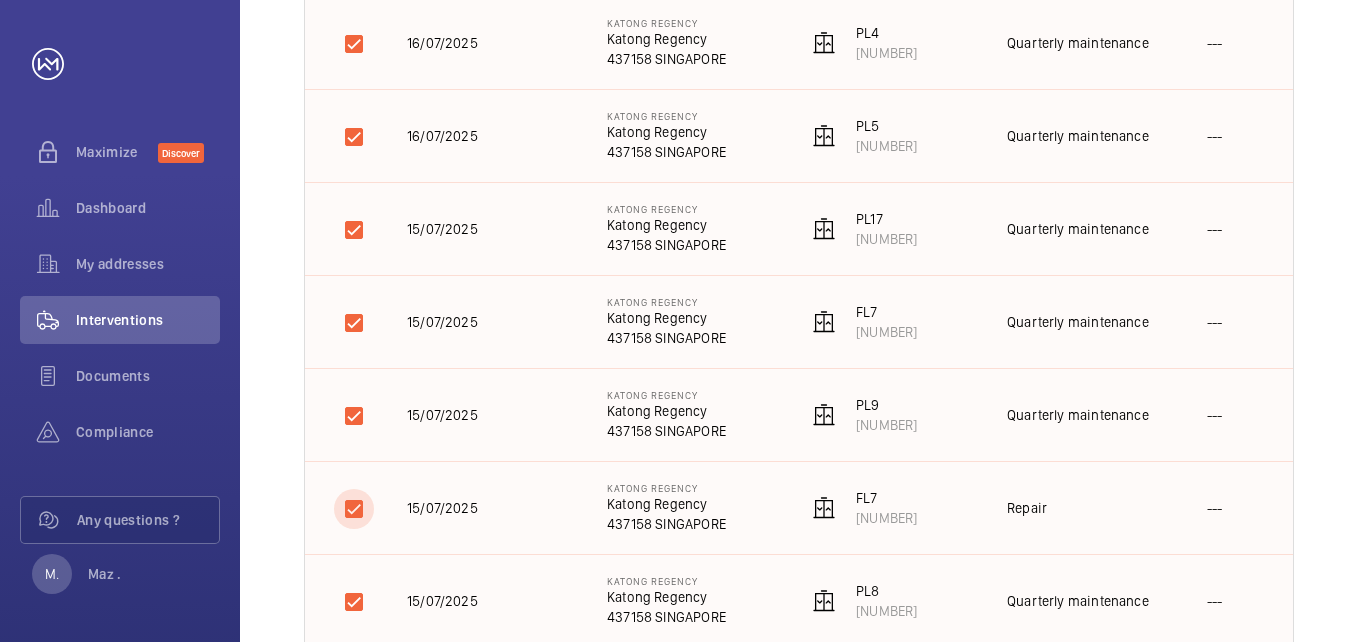 click at bounding box center (354, 509) 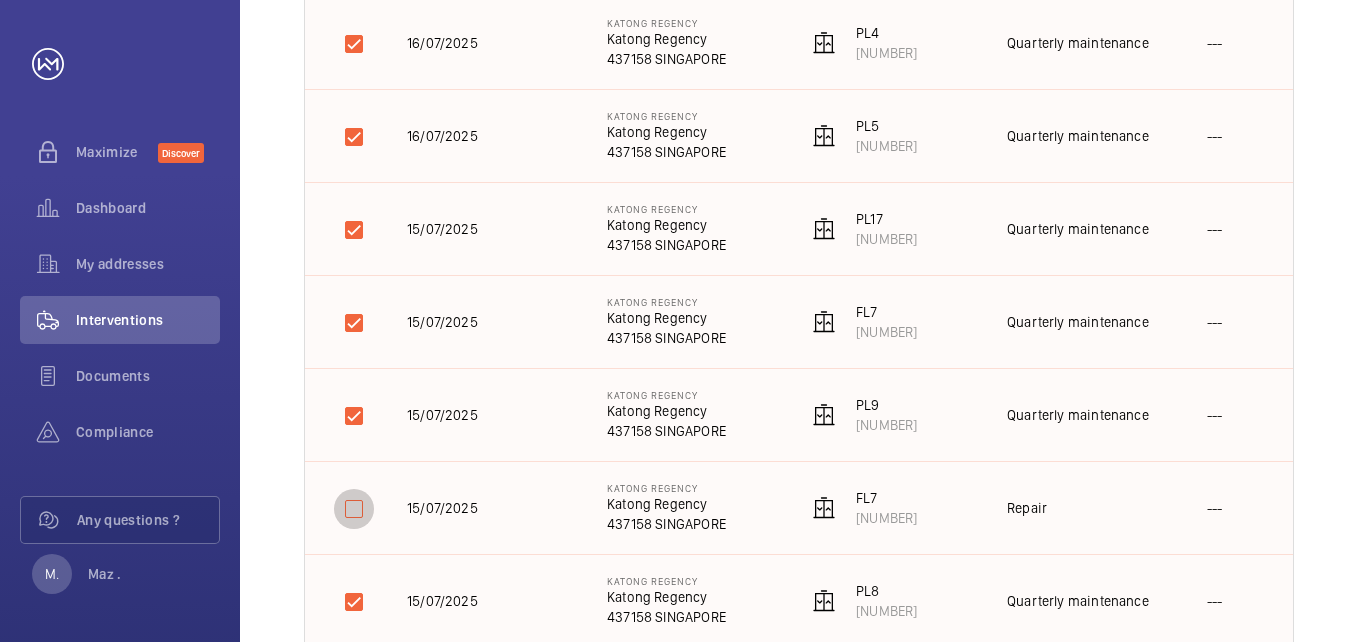 checkbox on "false" 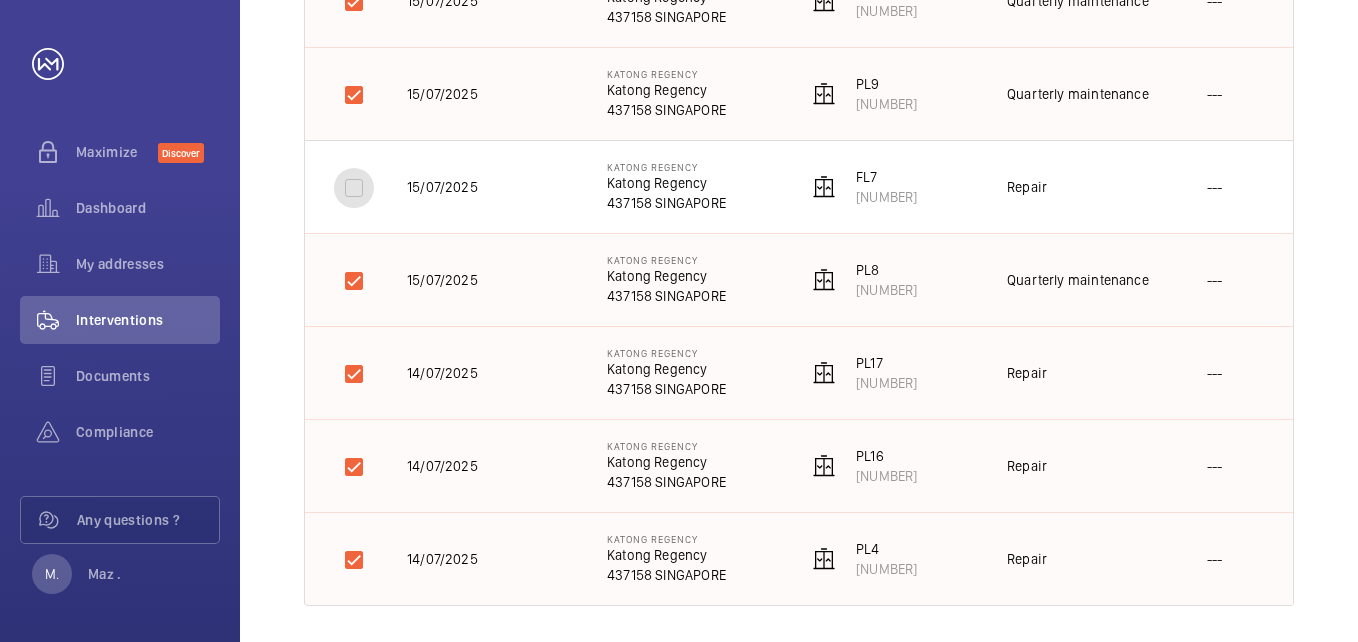 scroll, scrollTop: 2583, scrollLeft: 0, axis: vertical 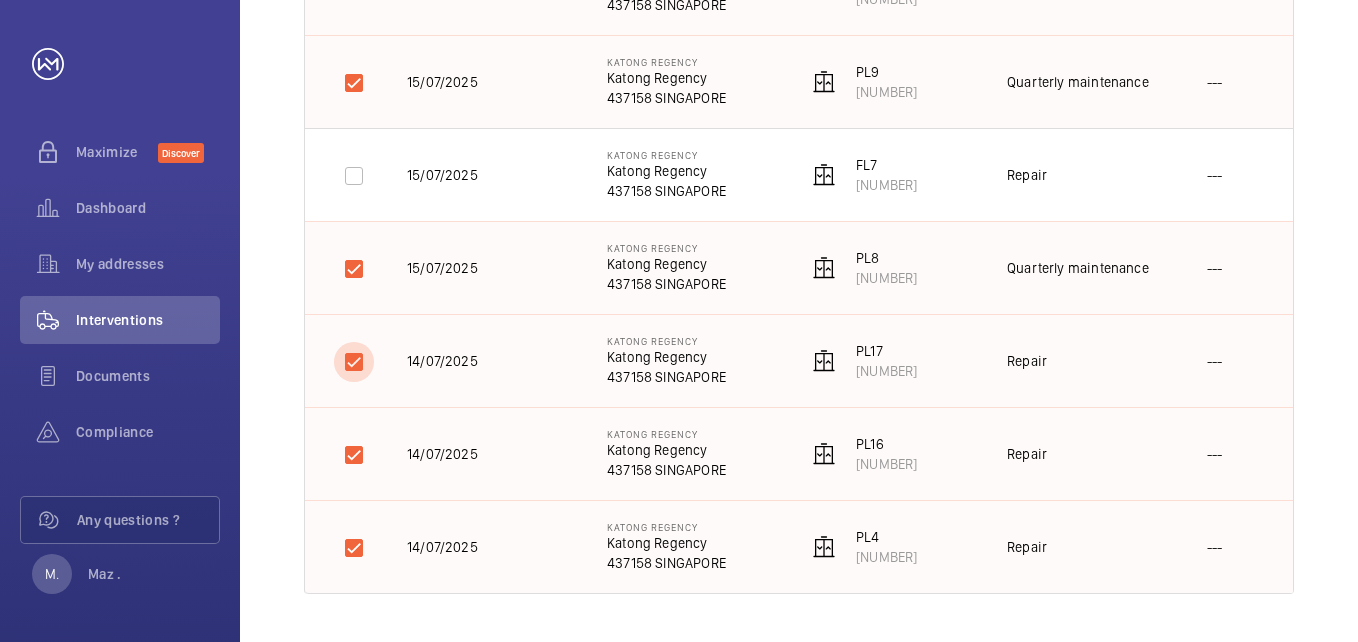 drag, startPoint x: 348, startPoint y: 363, endPoint x: 352, endPoint y: 412, distance: 49.162994 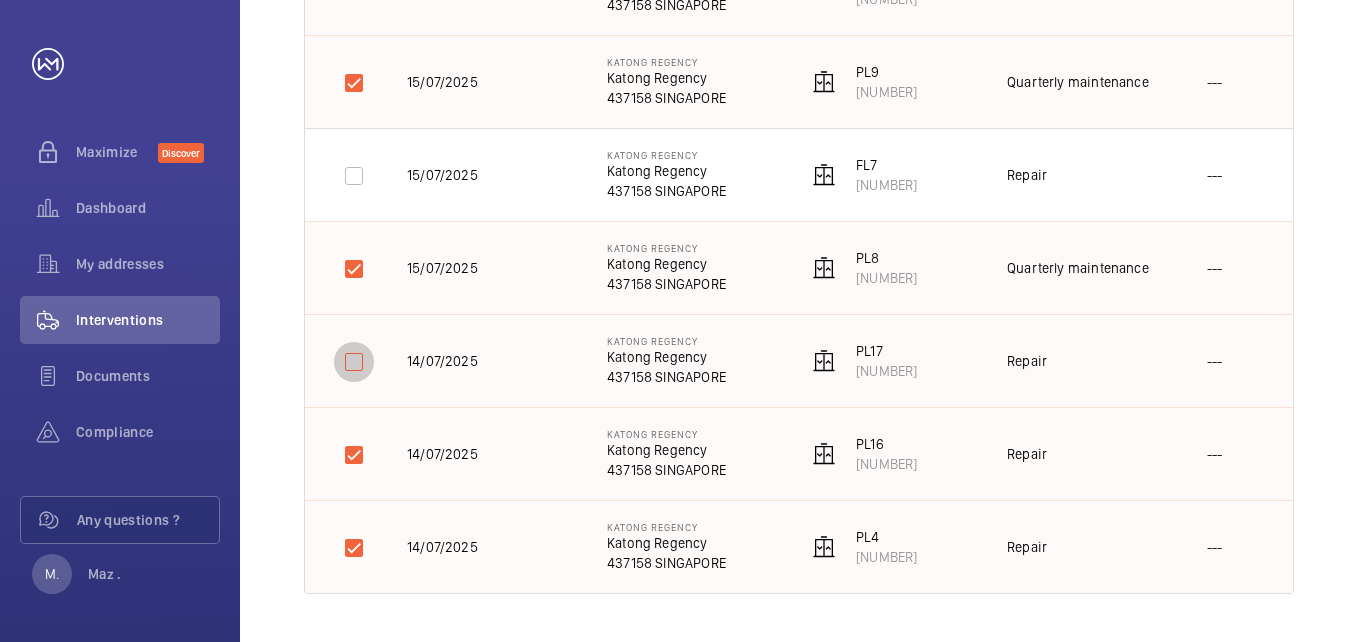 checkbox on "false" 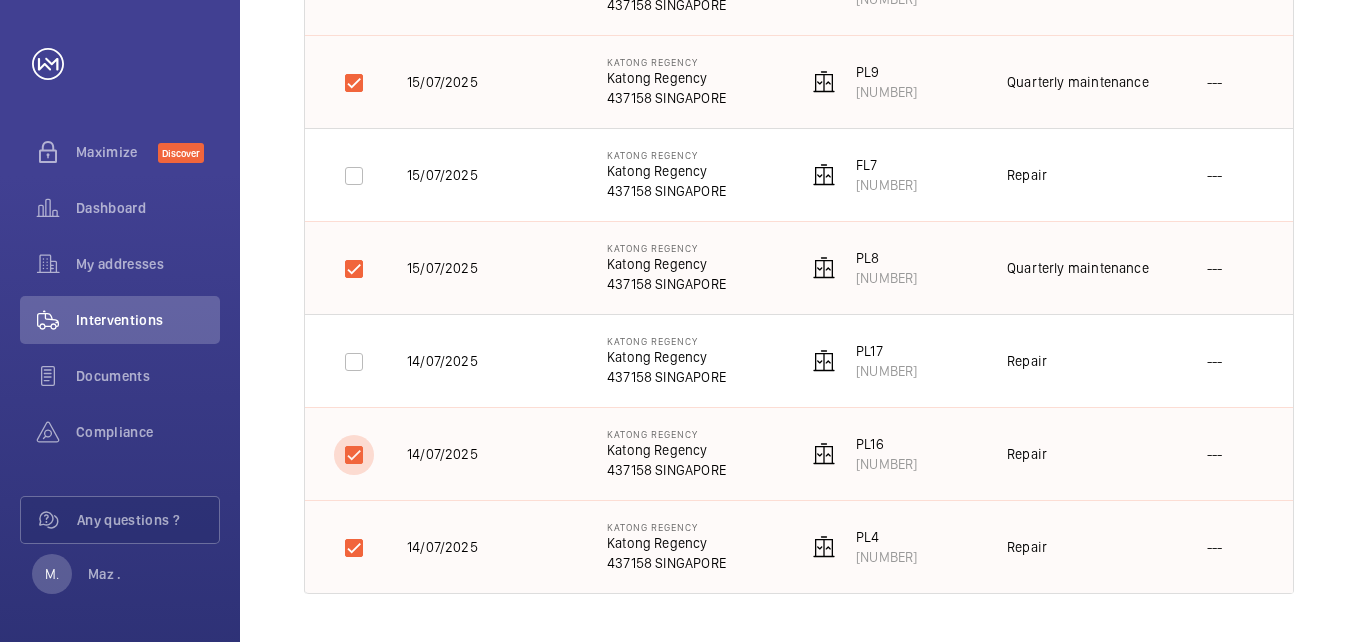click at bounding box center (354, 455) 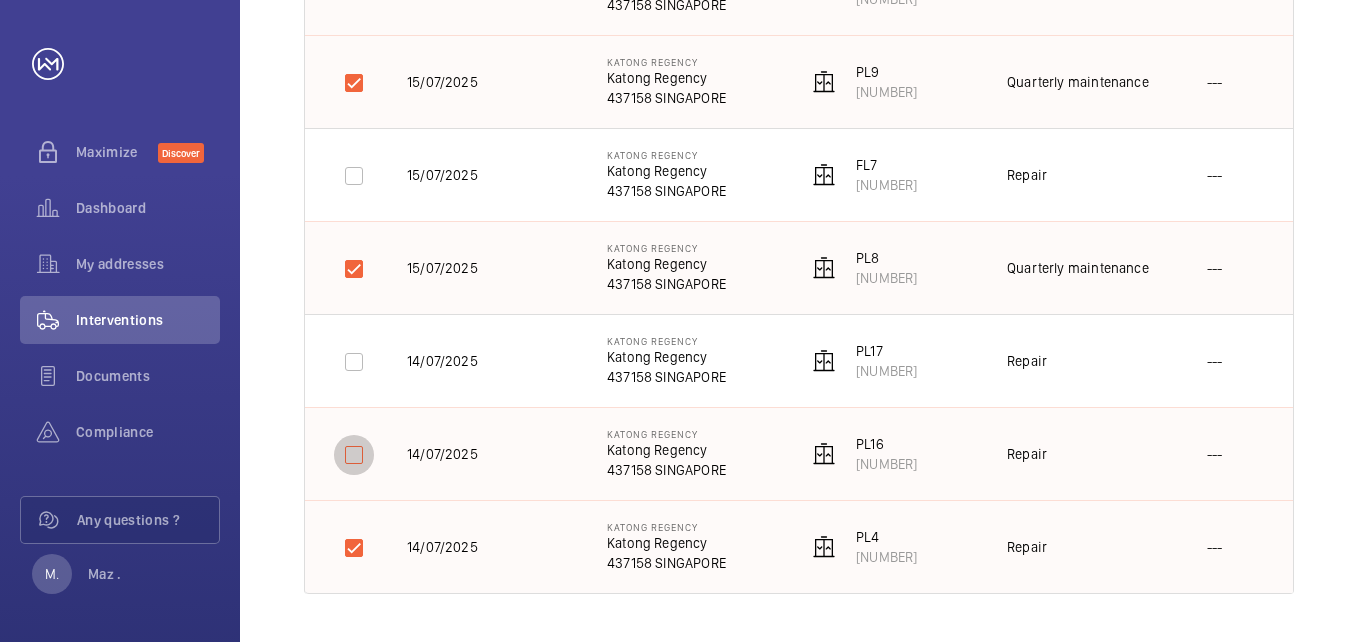checkbox on "false" 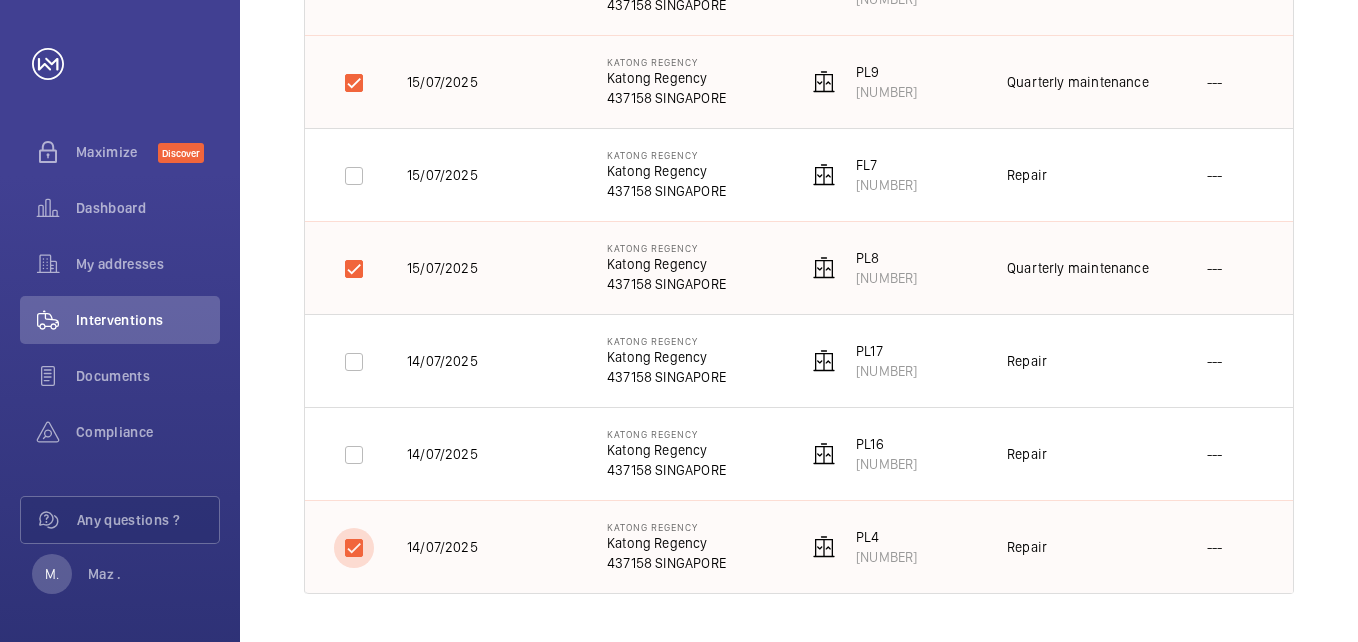 click at bounding box center [354, 548] 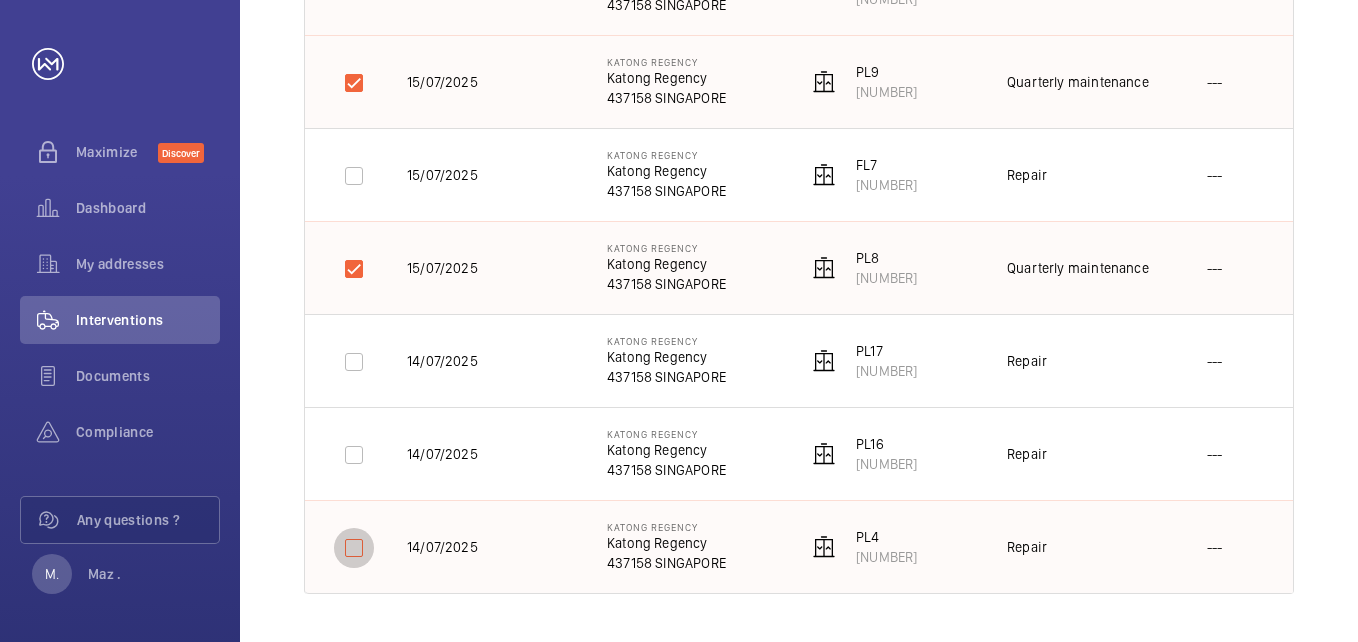 checkbox on "false" 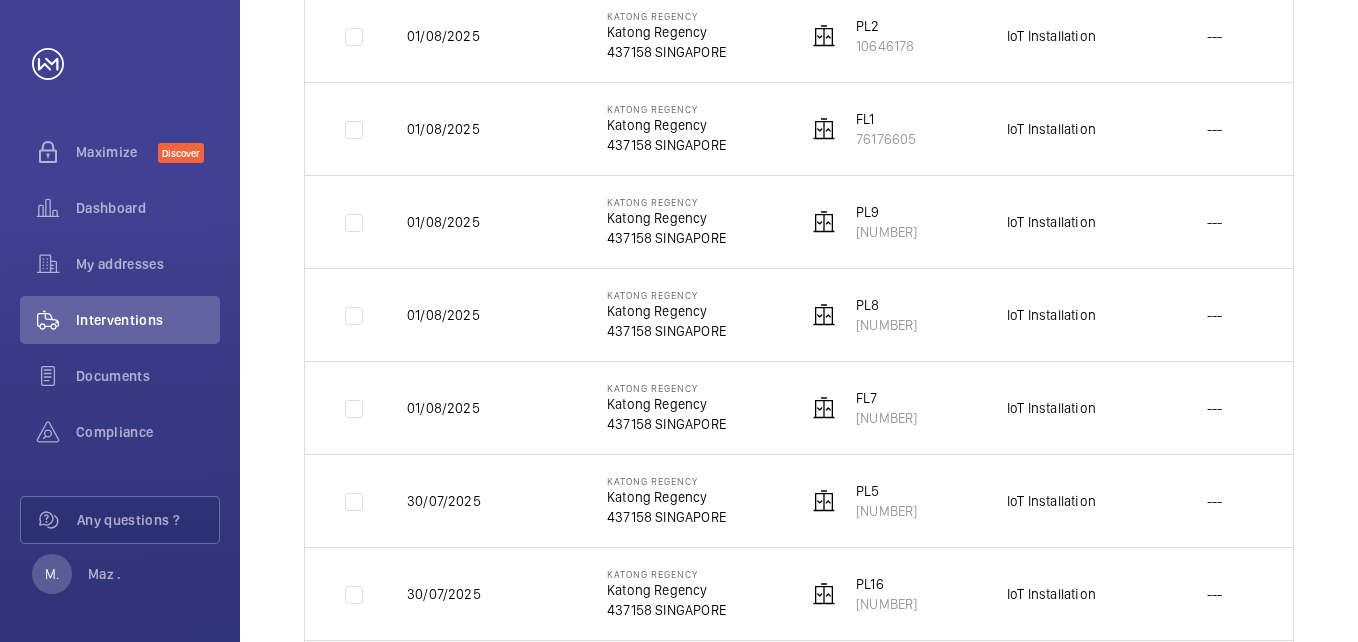 scroll, scrollTop: 0, scrollLeft: 0, axis: both 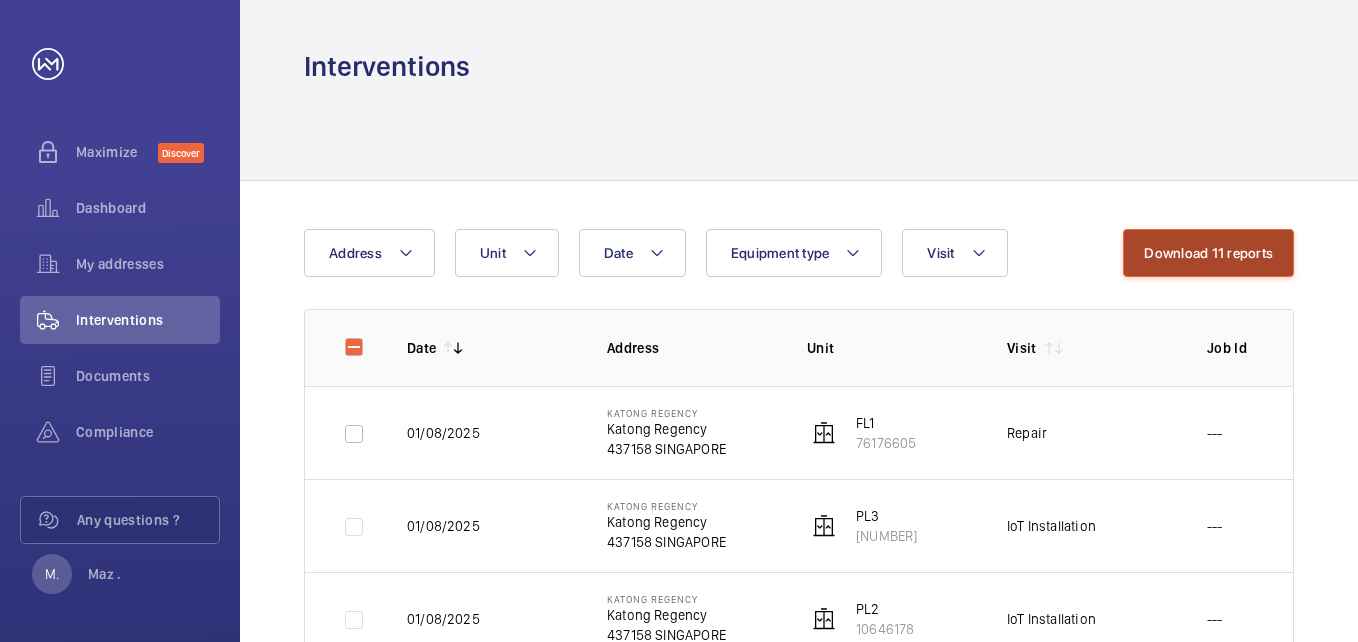 click on "Download 11 reports" 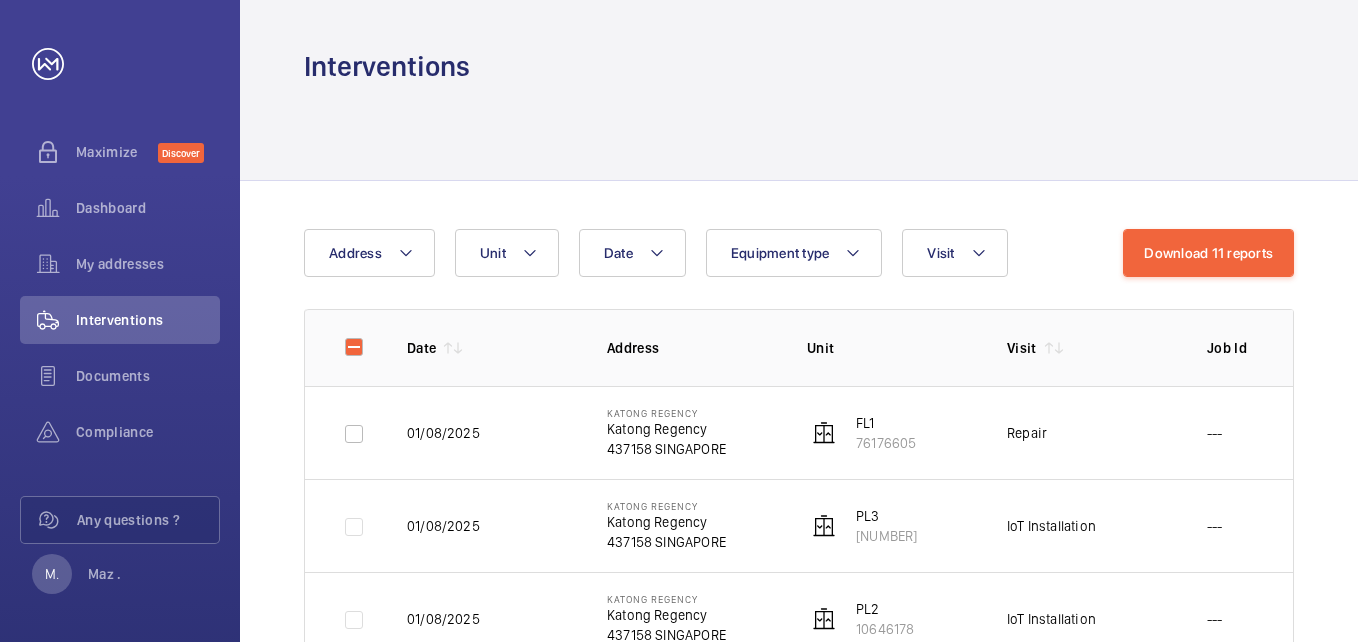 click 